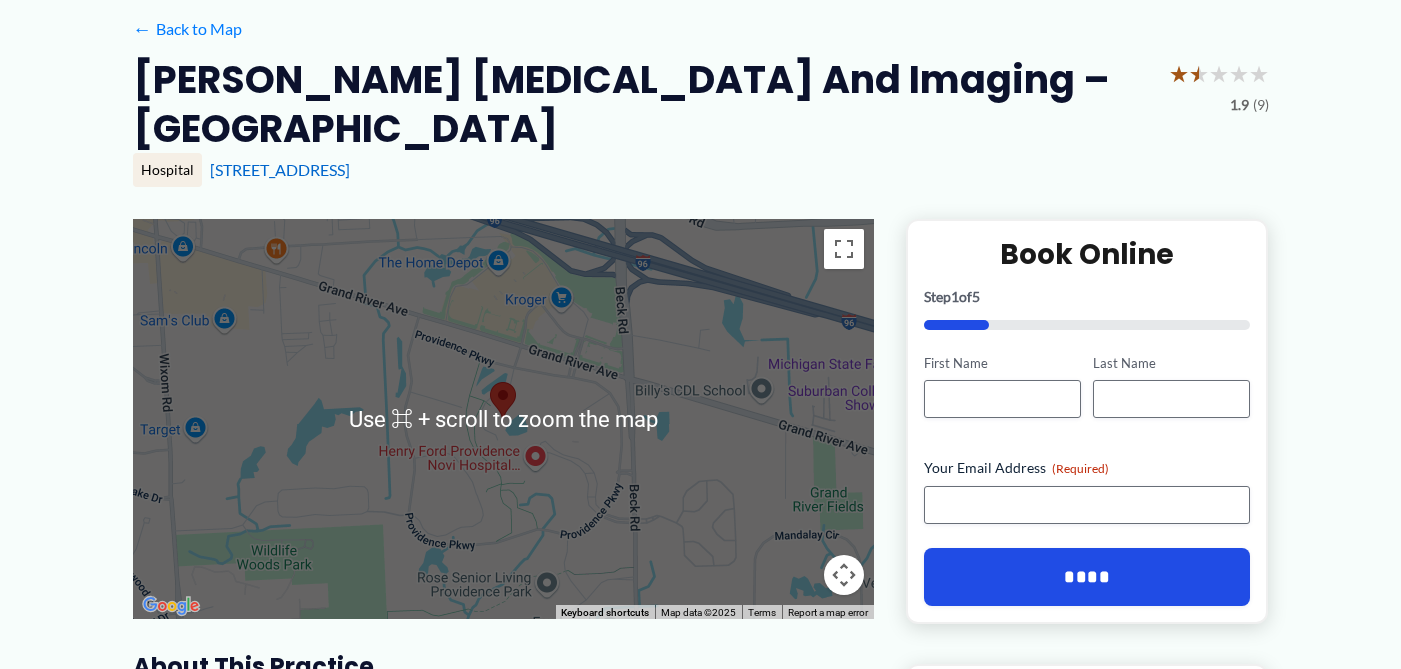 scroll, scrollTop: 134, scrollLeft: 0, axis: vertical 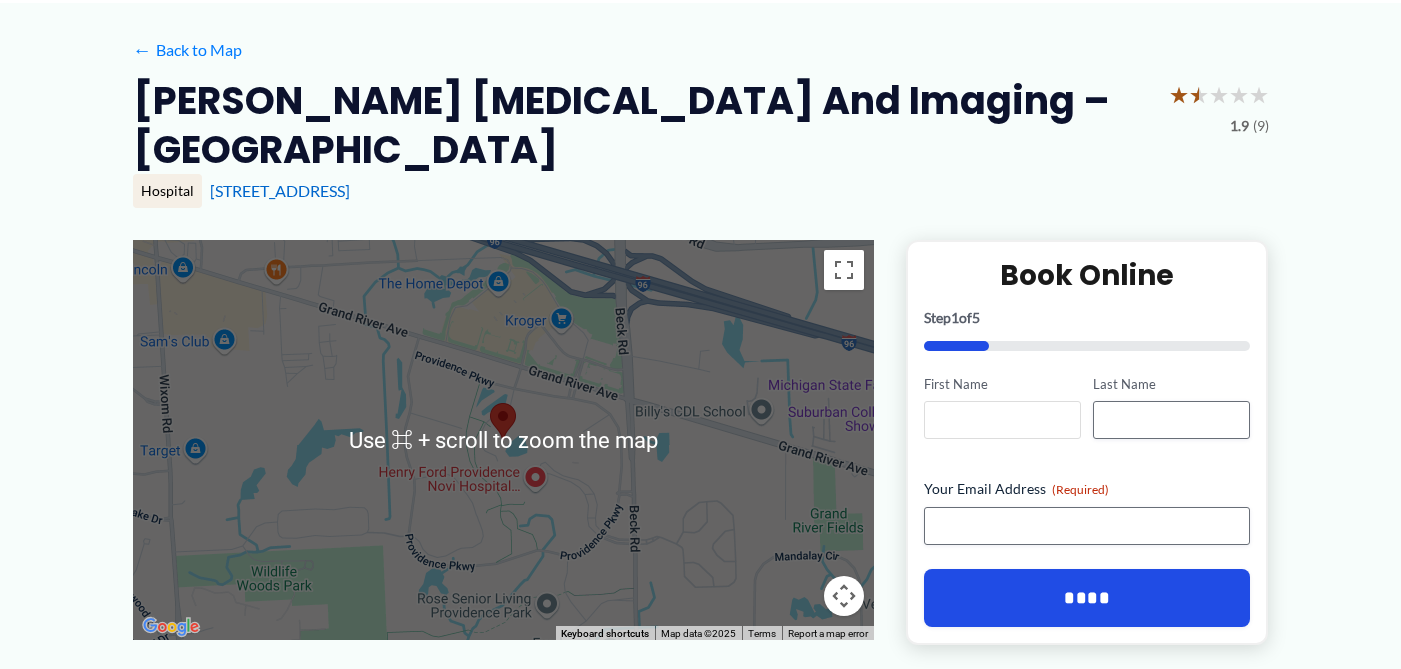 click on "First Name" at bounding box center (1002, 420) 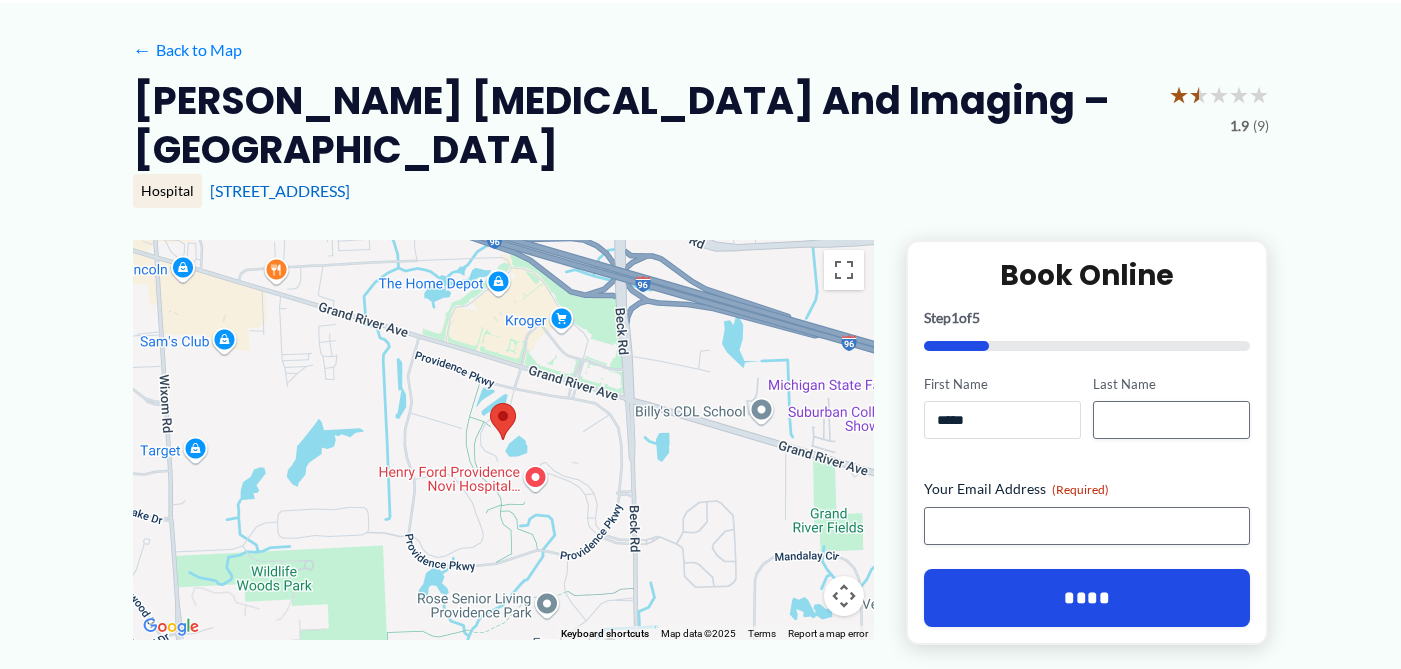type on "*****" 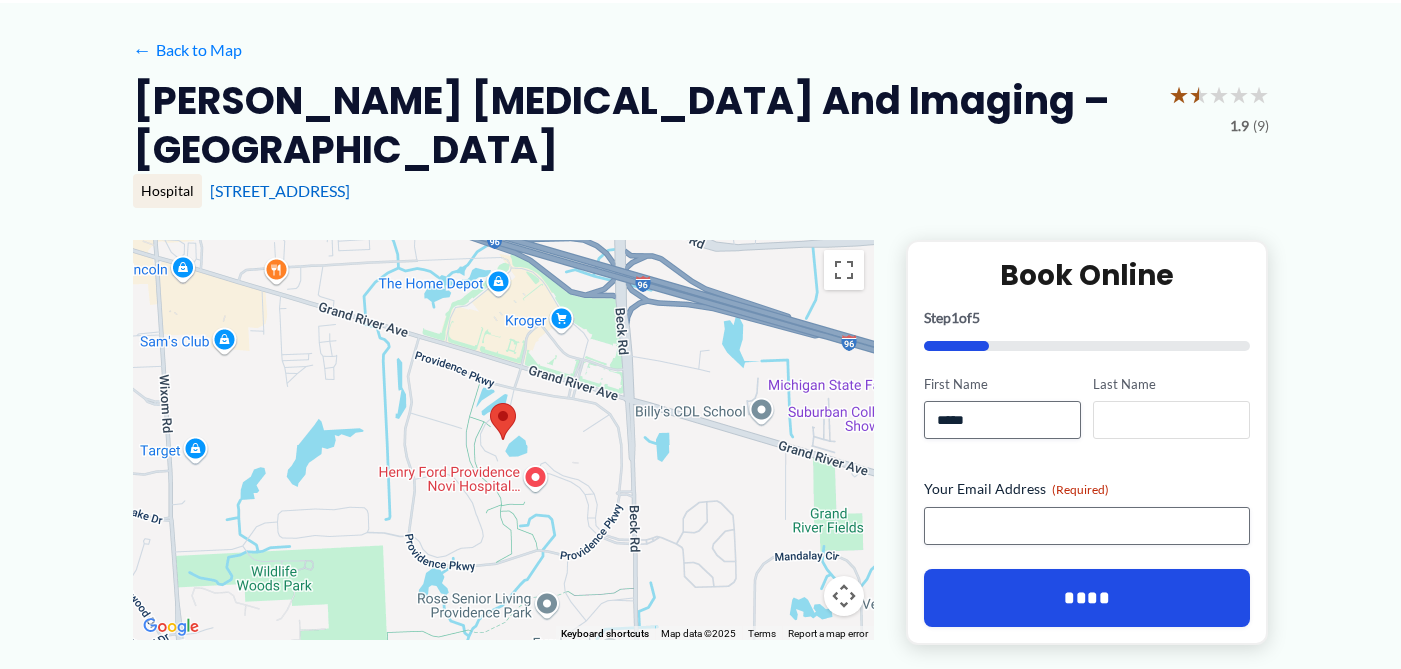 type on "******" 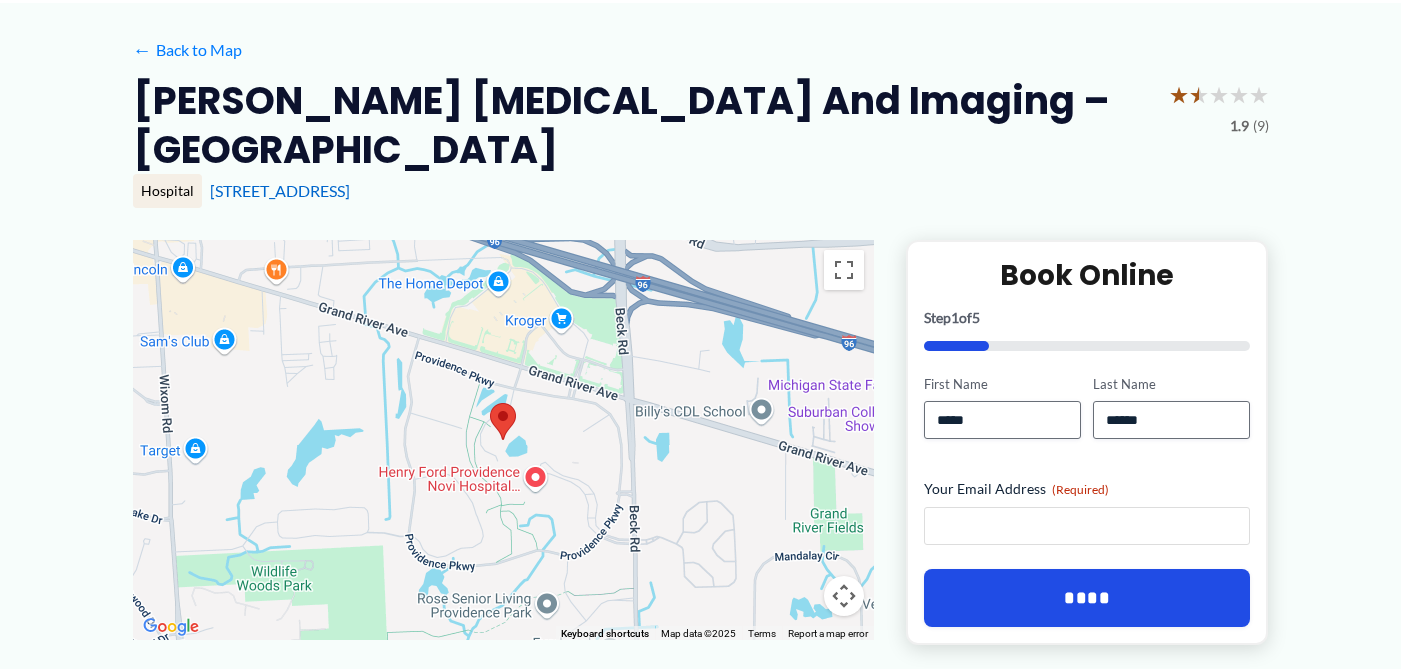 type on "**********" 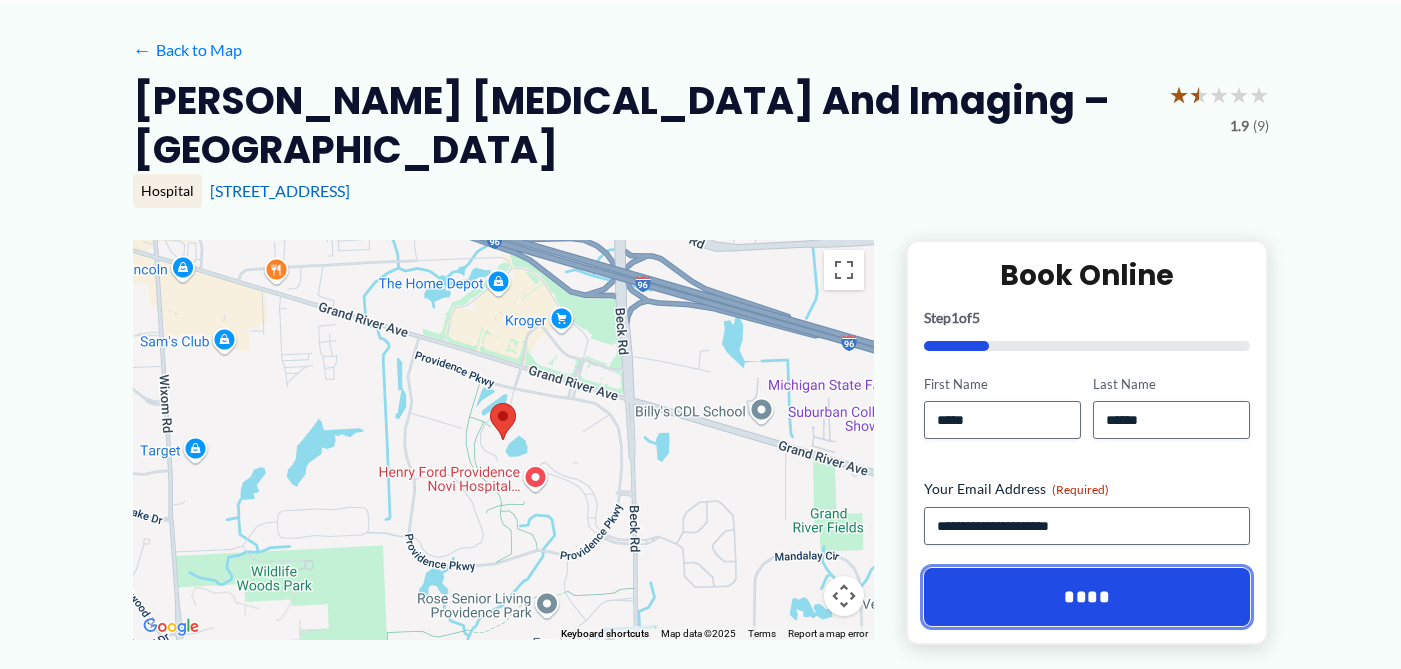 click on "****" at bounding box center [1087, 597] 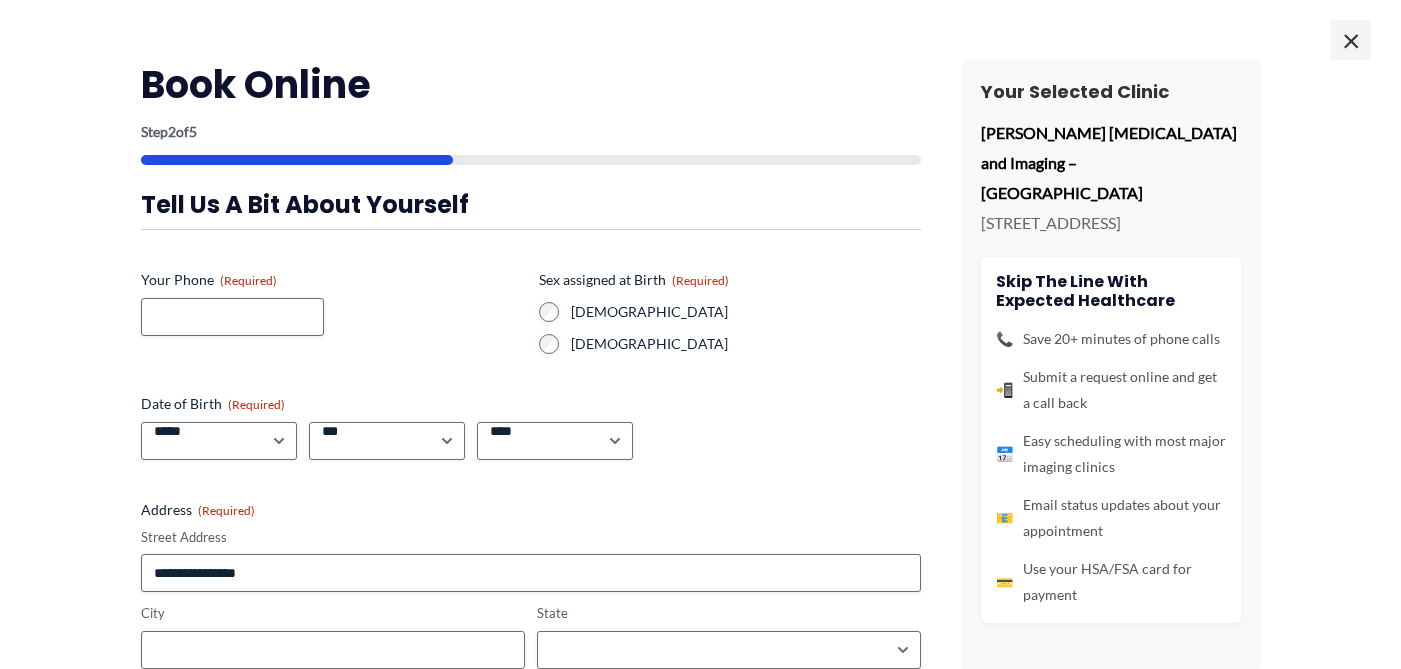 scroll, scrollTop: 94, scrollLeft: 0, axis: vertical 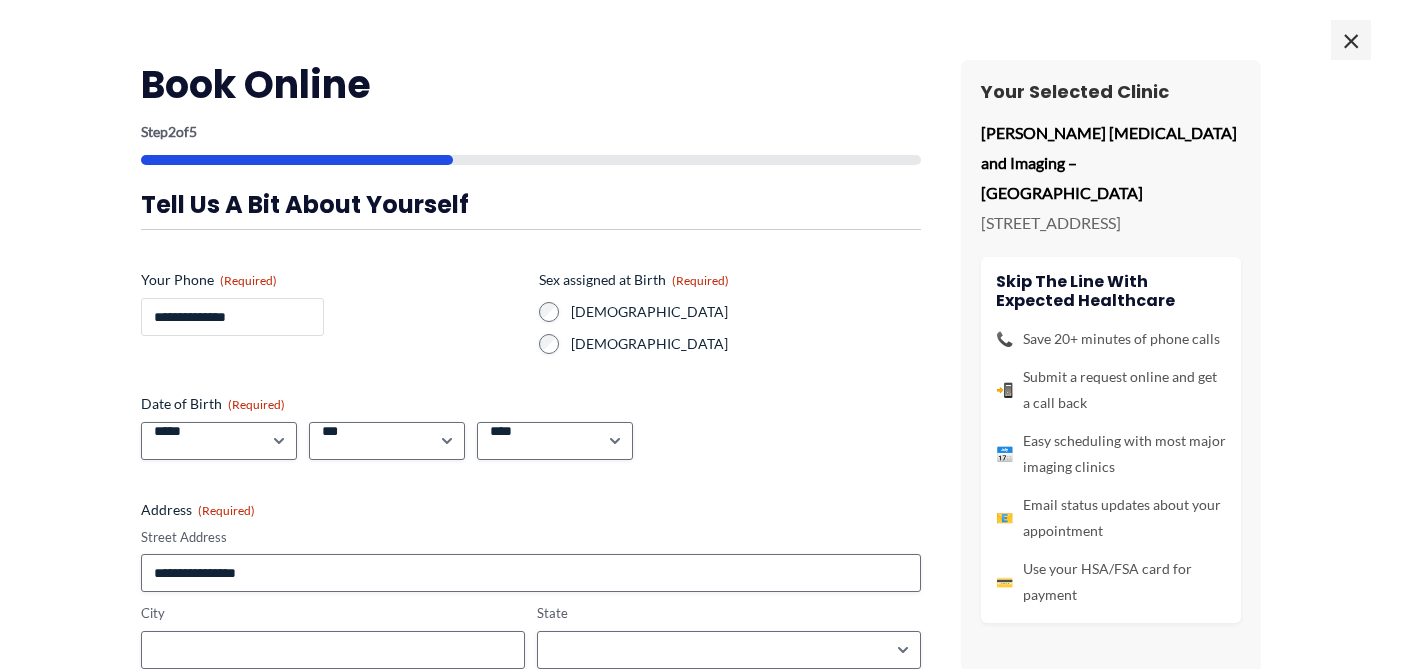 click on "**********" at bounding box center [232, 317] 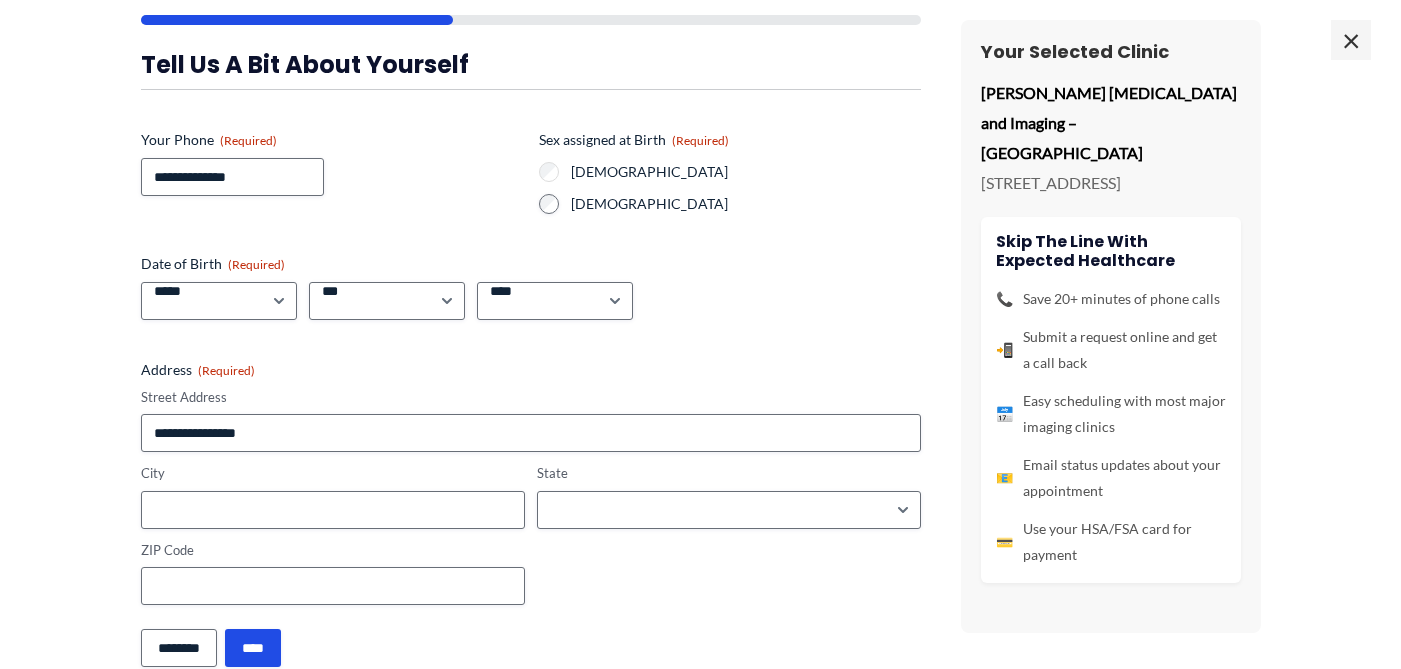 scroll, scrollTop: 170, scrollLeft: 0, axis: vertical 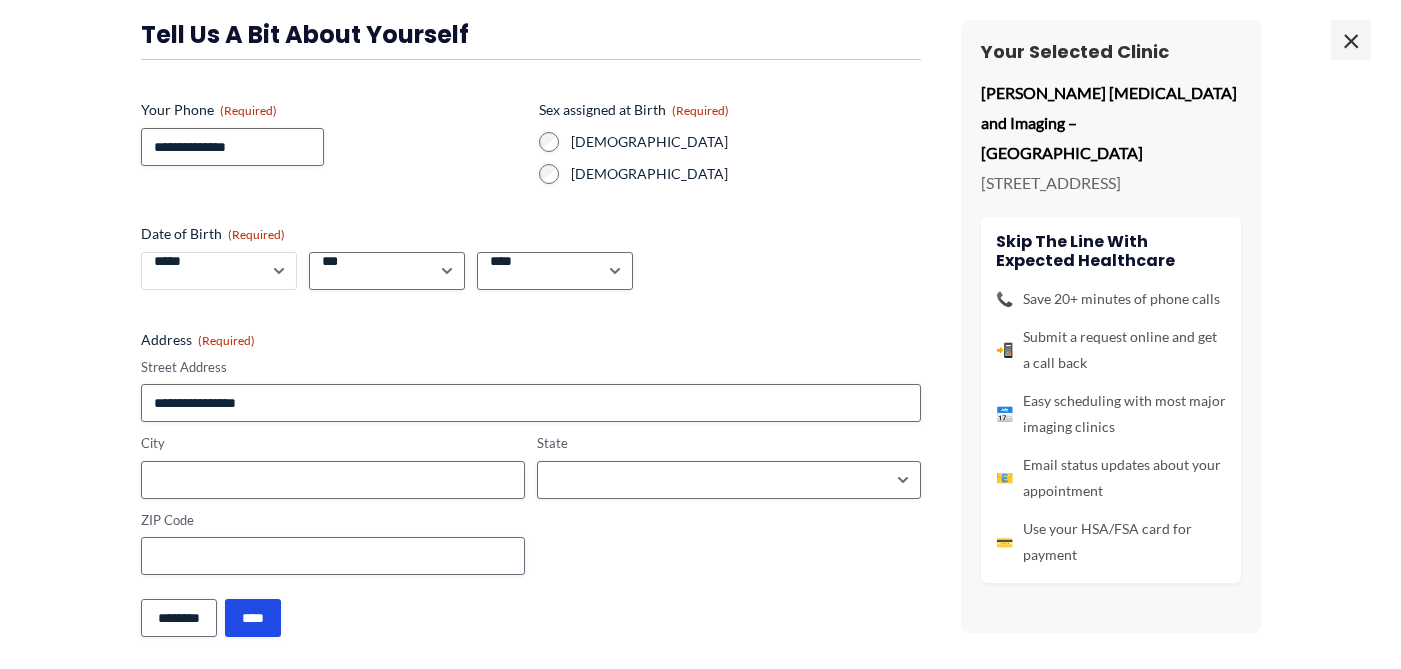 select on "*" 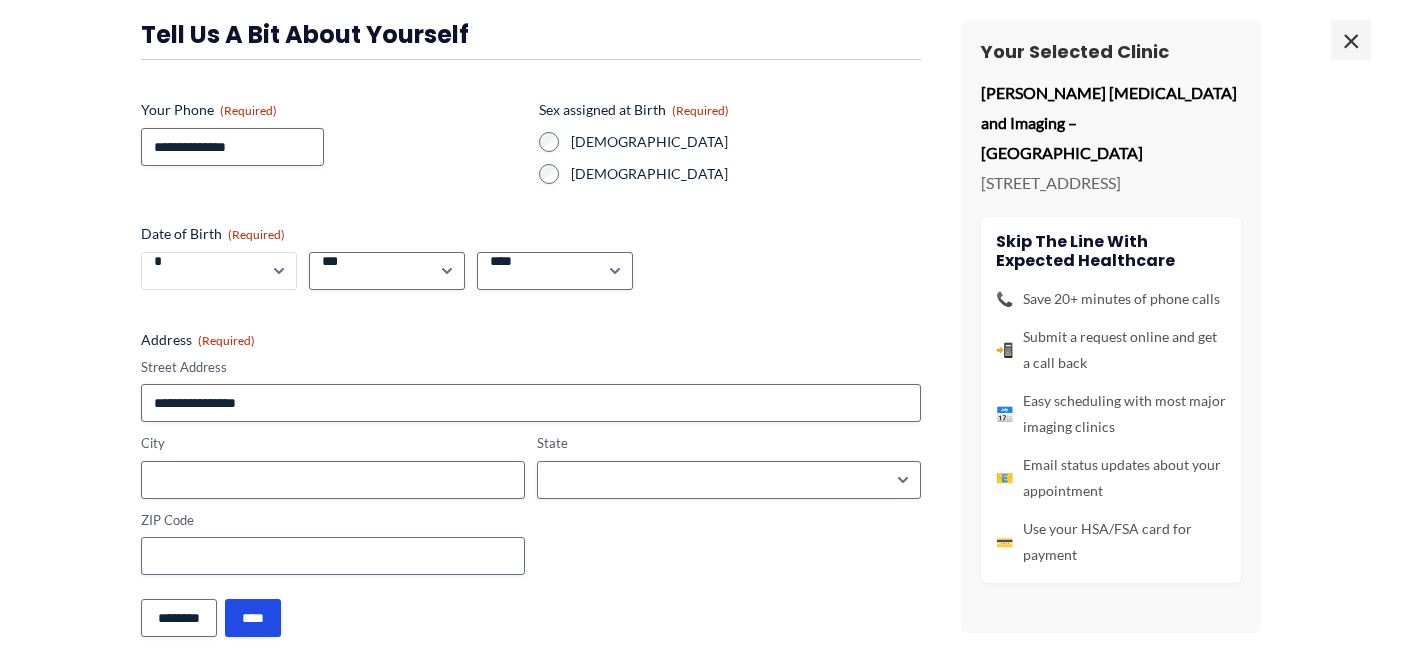 click on "*" at bounding box center [0, 0] 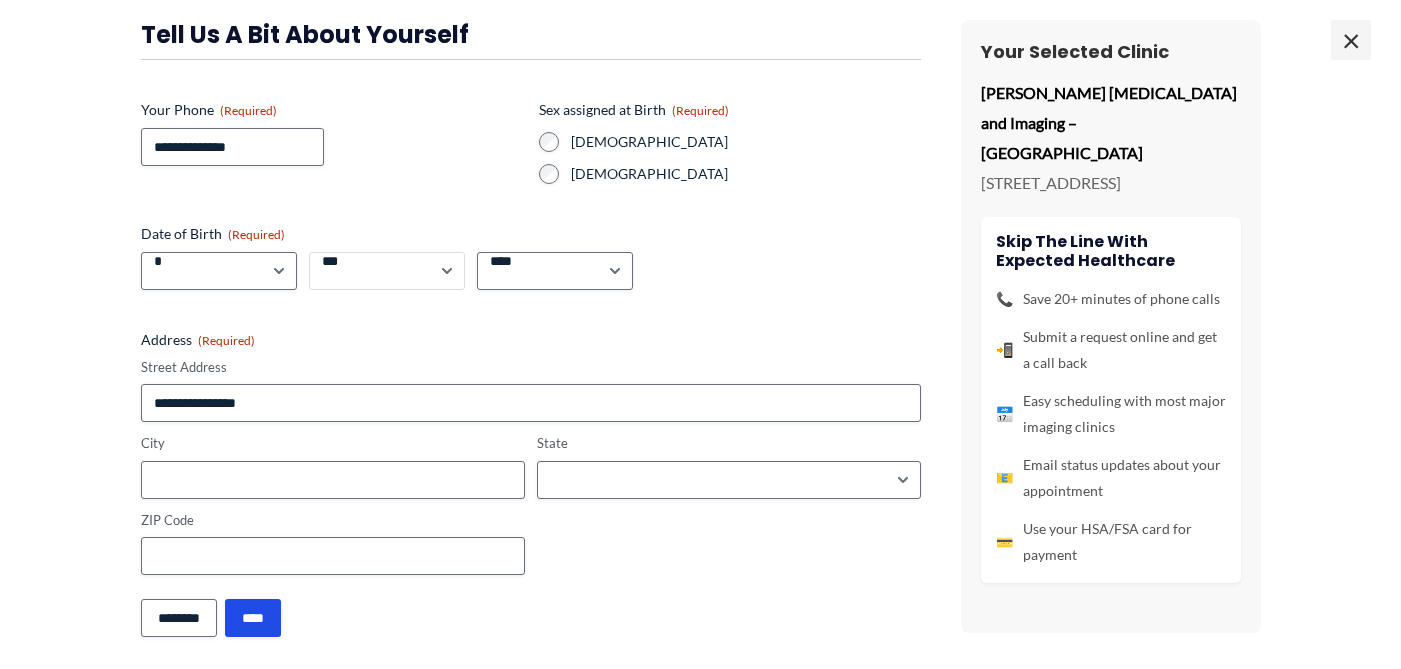 click on "*** * * * * * * * * * ** ** ** ** ** ** ** ** ** ** ** ** ** ** ** ** ** ** ** ** ** **" at bounding box center [387, 271] 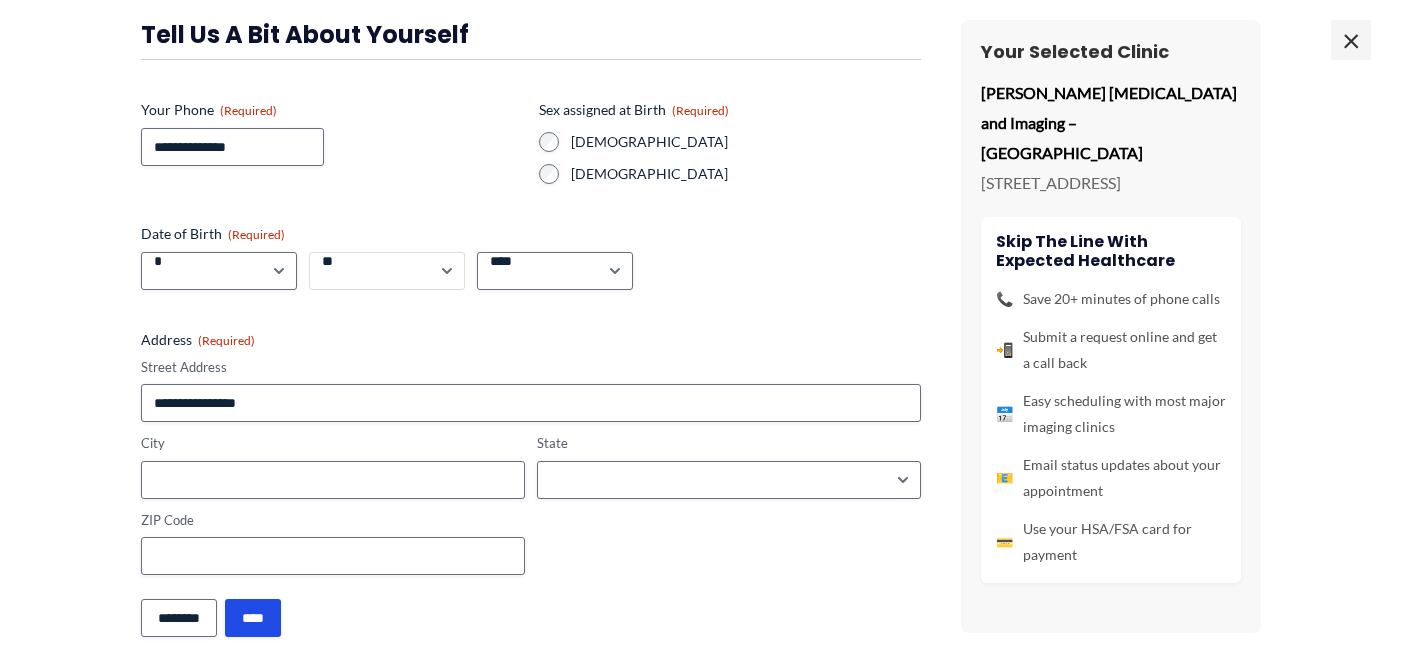 click on "**" at bounding box center (0, 0) 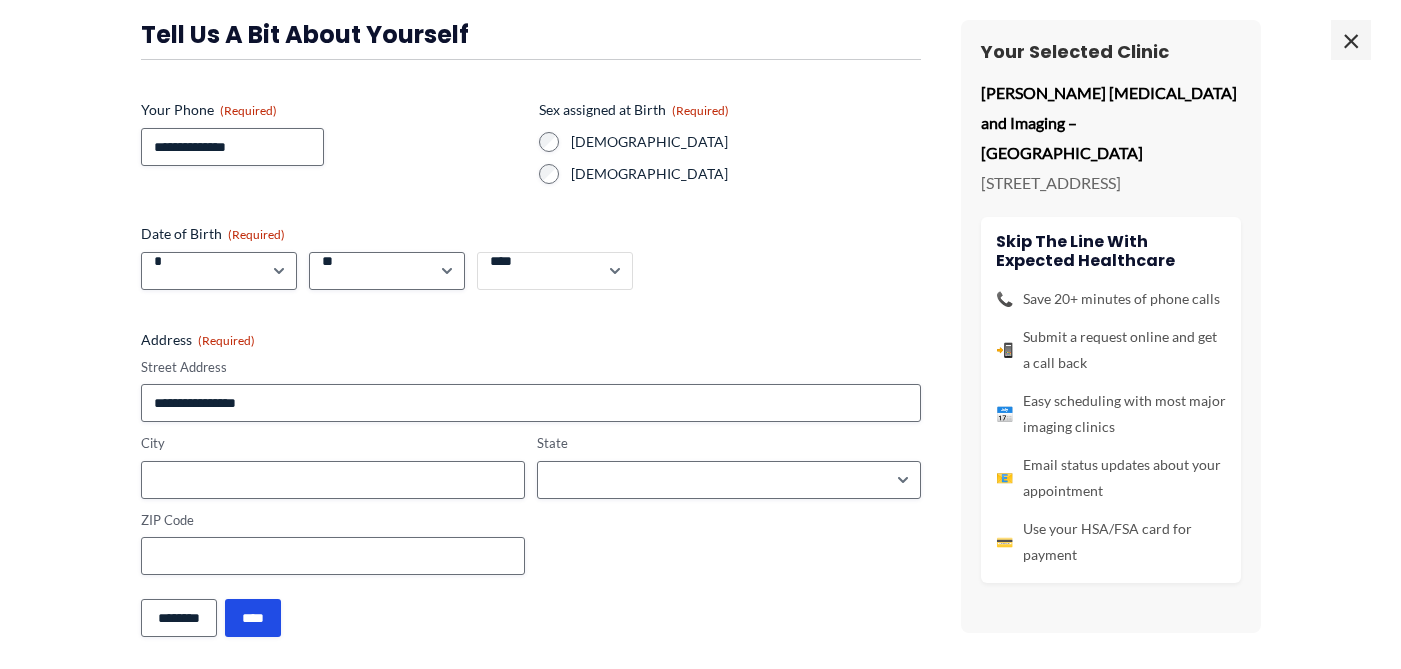 click on "**** **** **** **** **** **** **** **** **** **** **** **** **** **** **** **** **** **** **** **** **** **** **** **** **** **** **** **** **** **** **** **** **** **** **** **** **** **** **** **** **** **** **** **** **** **** **** **** **** **** **** **** **** **** **** **** **** **** **** **** **** **** **** **** **** **** **** **** **** **** **** **** **** **** **** **** **** **** **** **** **** **** **** **** **** **** **** **** **** **** **** **** **** **** **** **** **** **** **** **** **** **** **** **** **** **** **** ****" at bounding box center (555, 271) 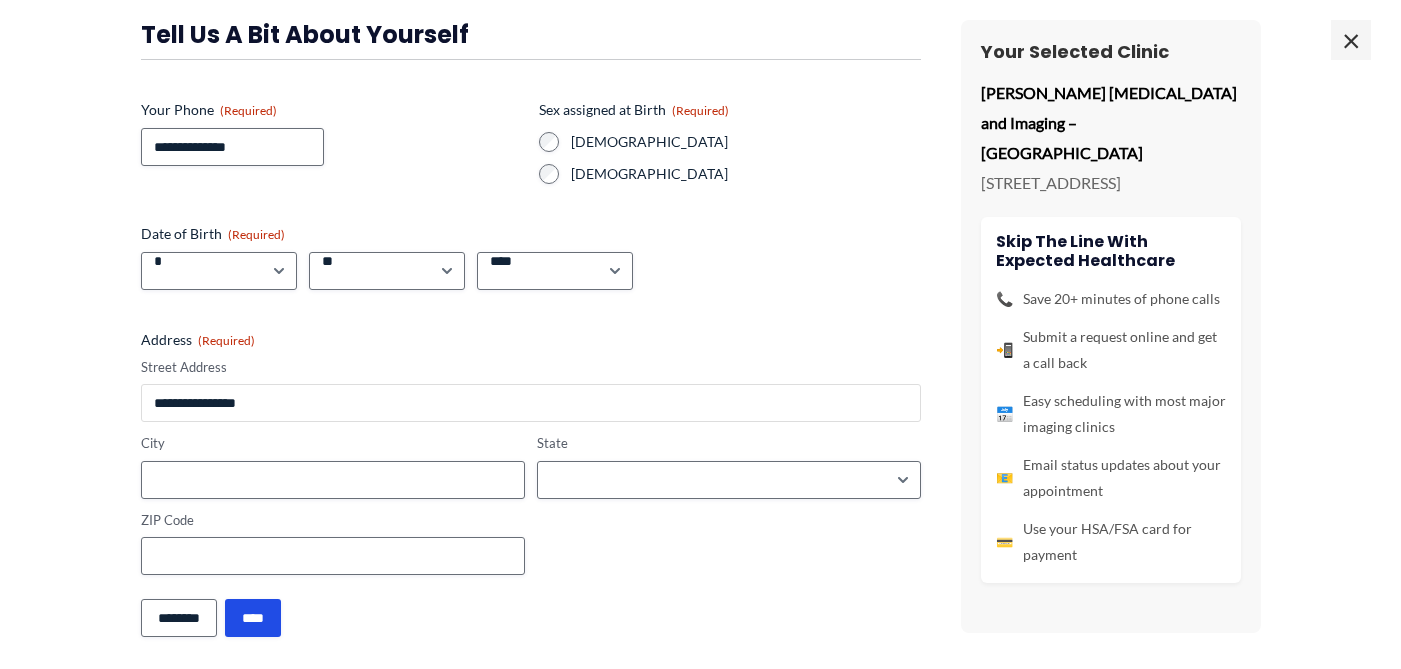 click on "Street Address" at bounding box center [531, 403] 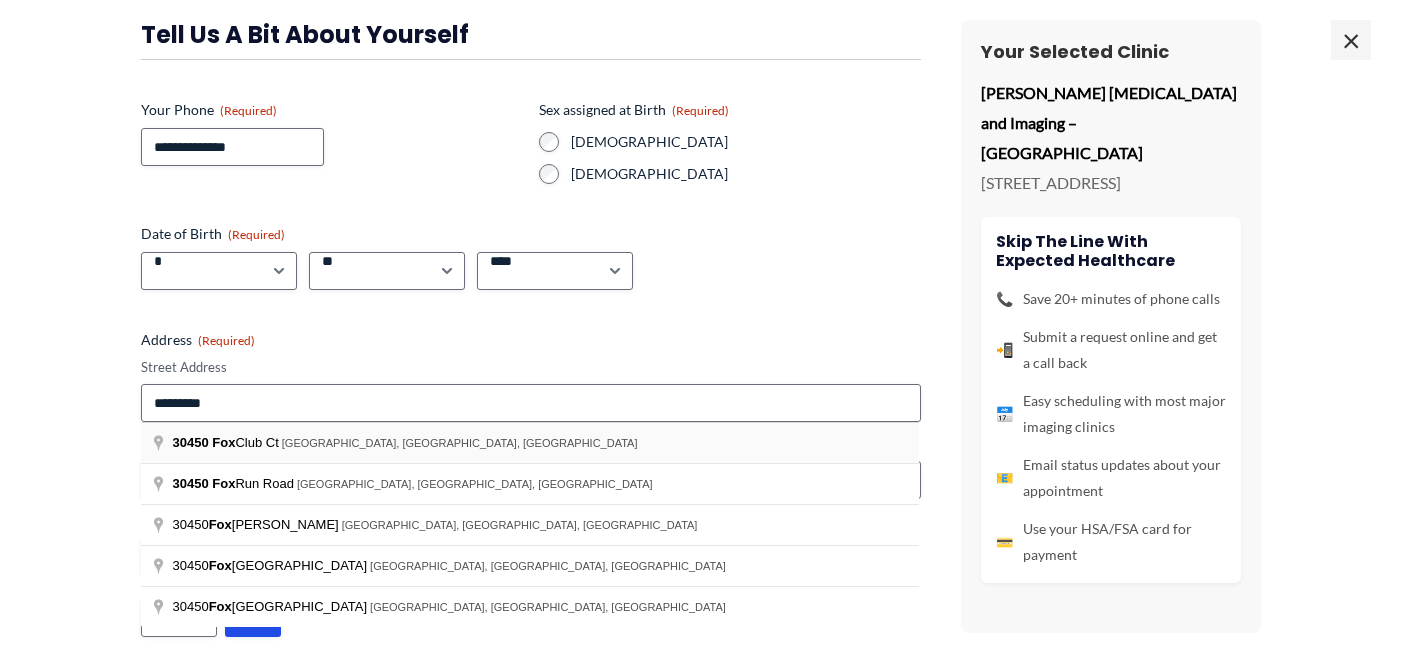 type on "**********" 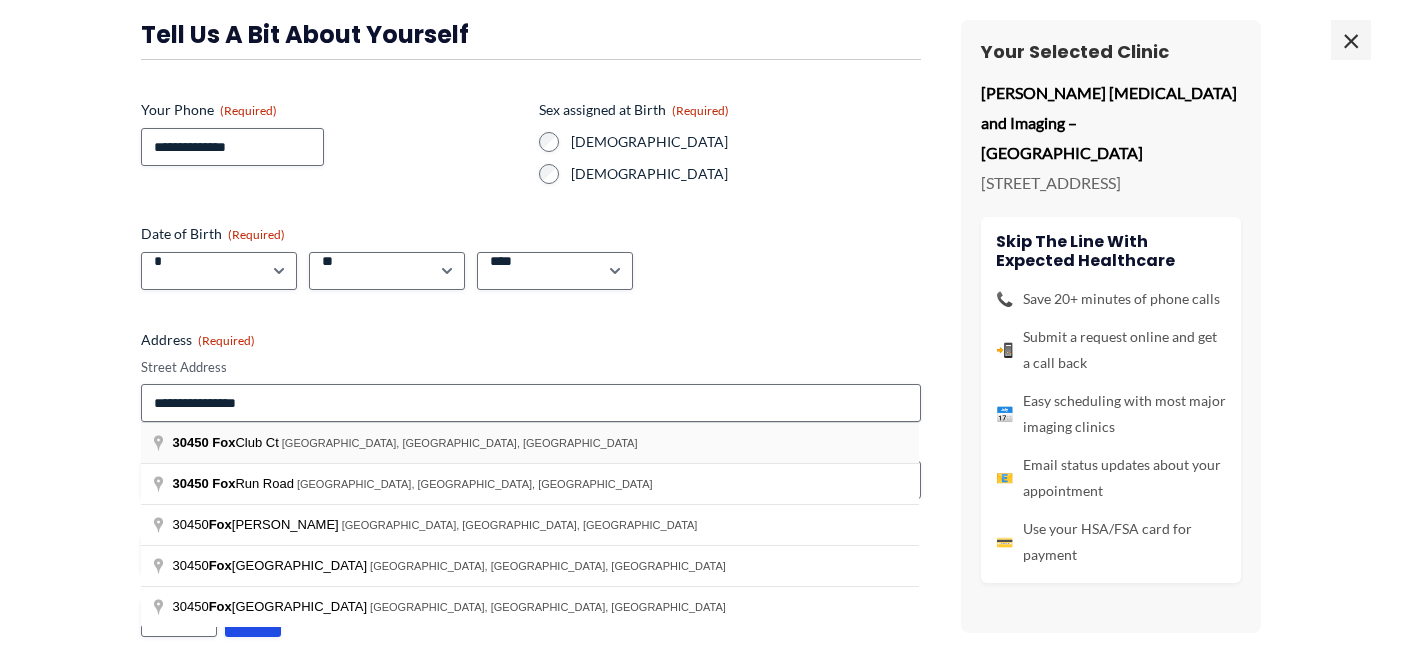 type on "**********" 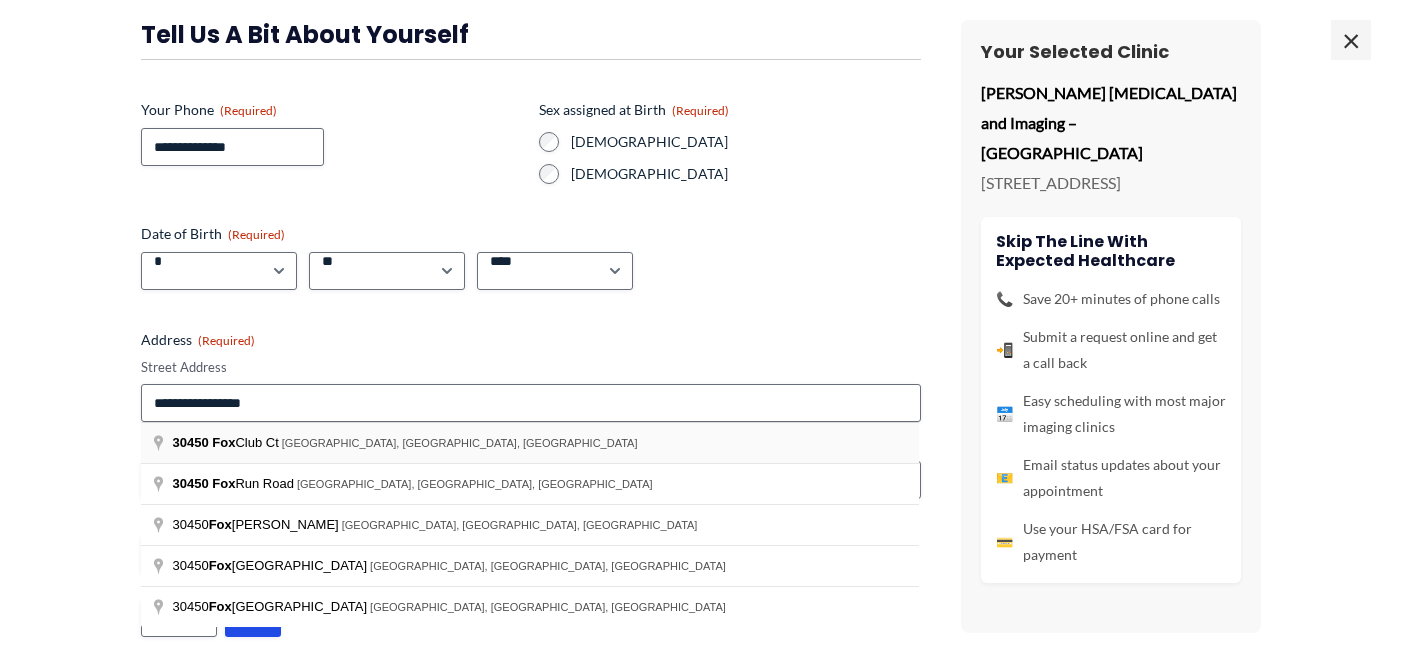 type on "**********" 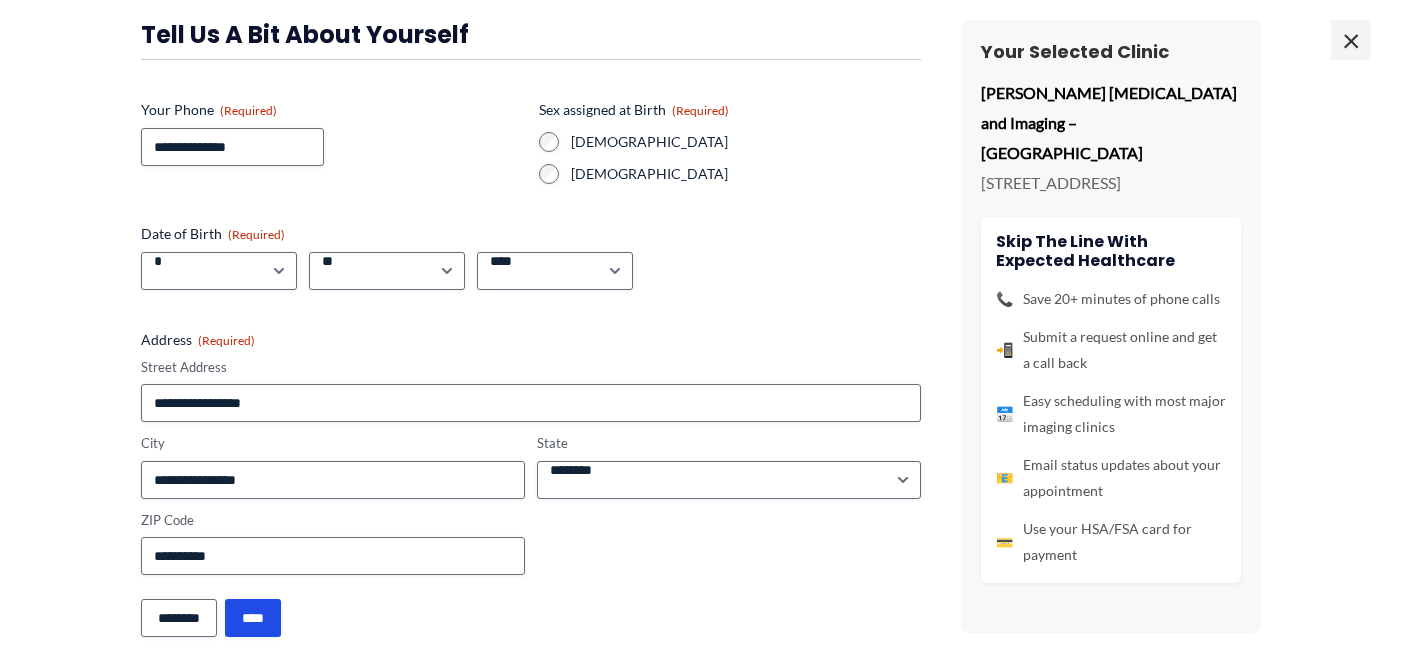 scroll, scrollTop: 179, scrollLeft: 0, axis: vertical 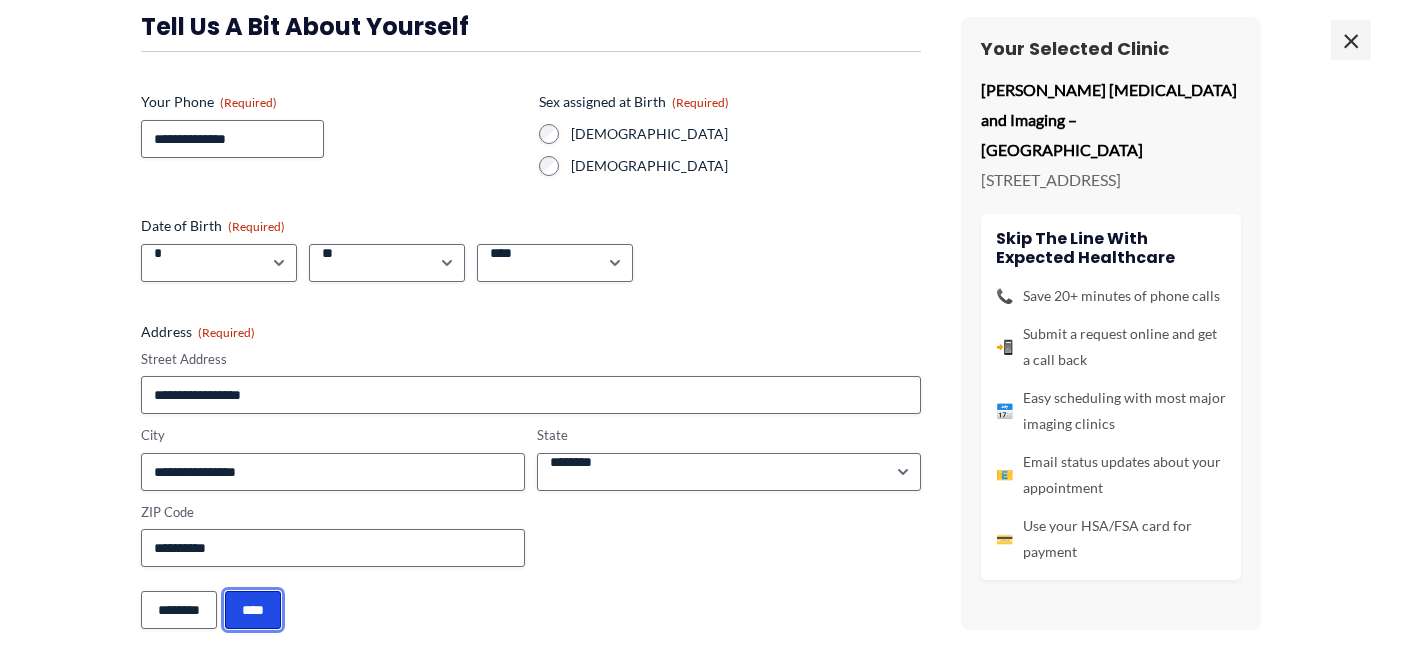 click on "****" at bounding box center (253, 610) 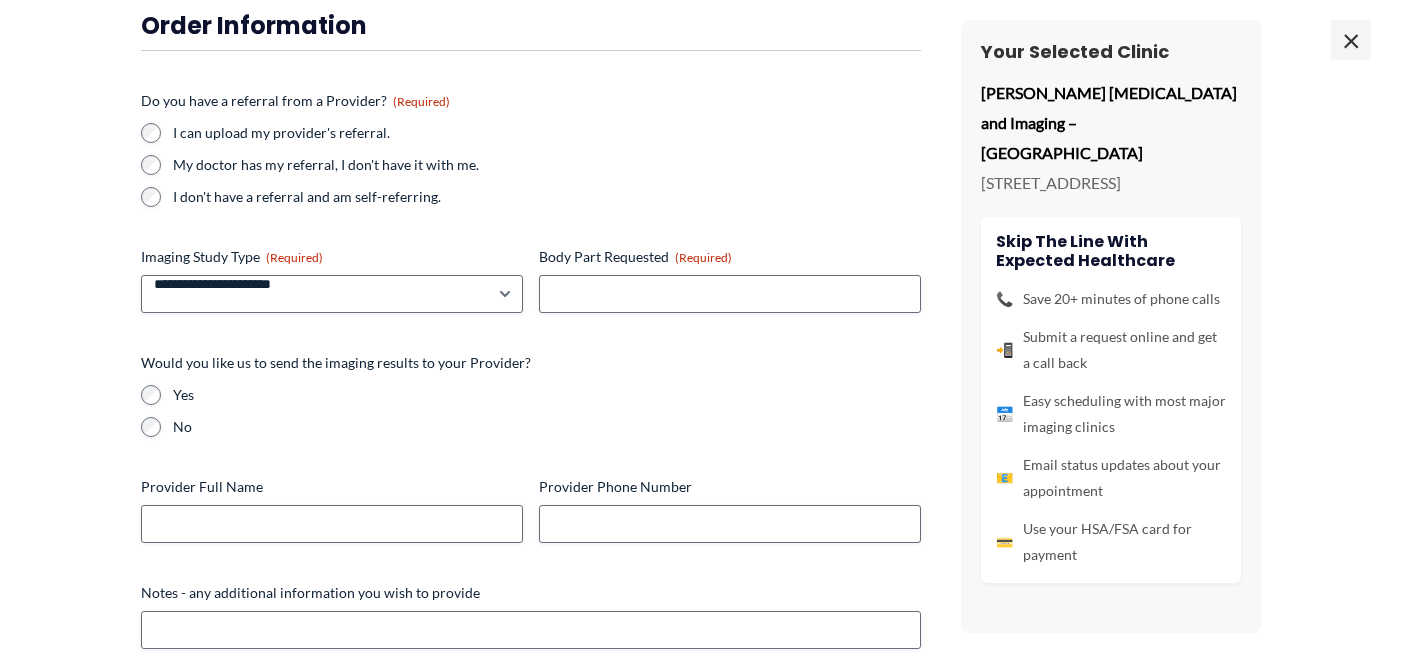 scroll, scrollTop: 0, scrollLeft: 0, axis: both 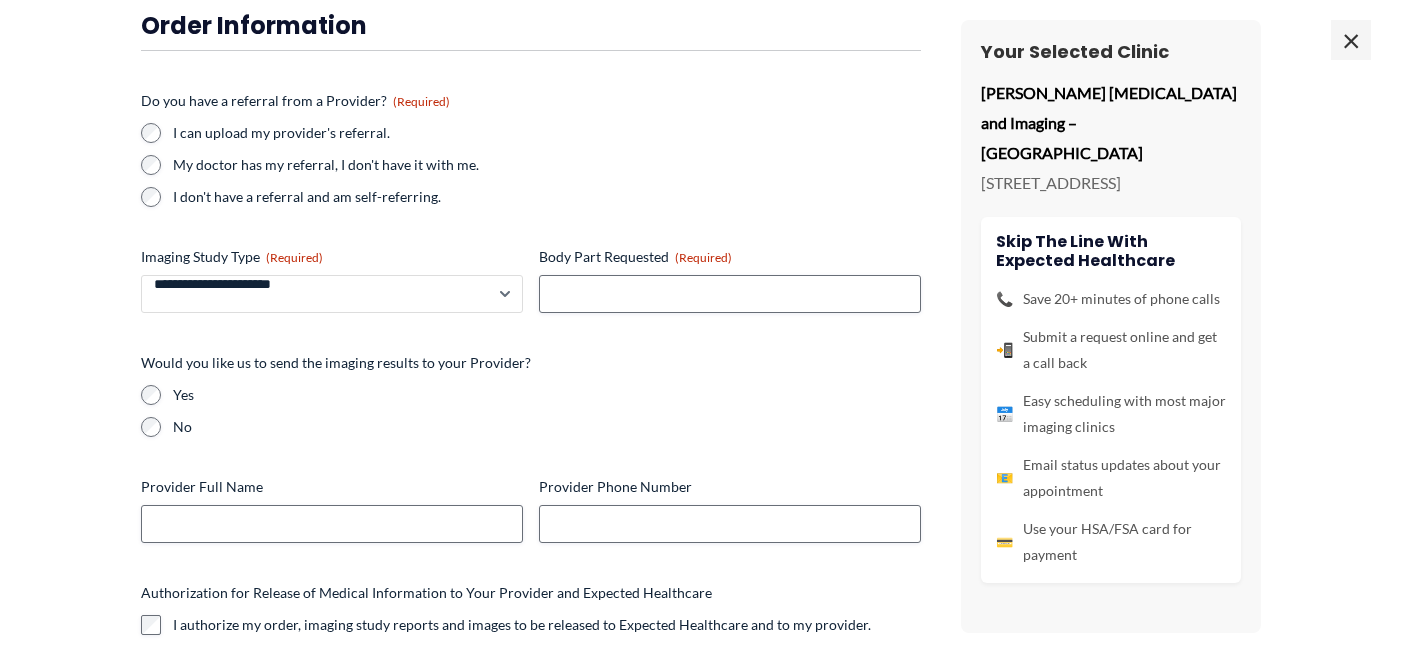 select on "**********" 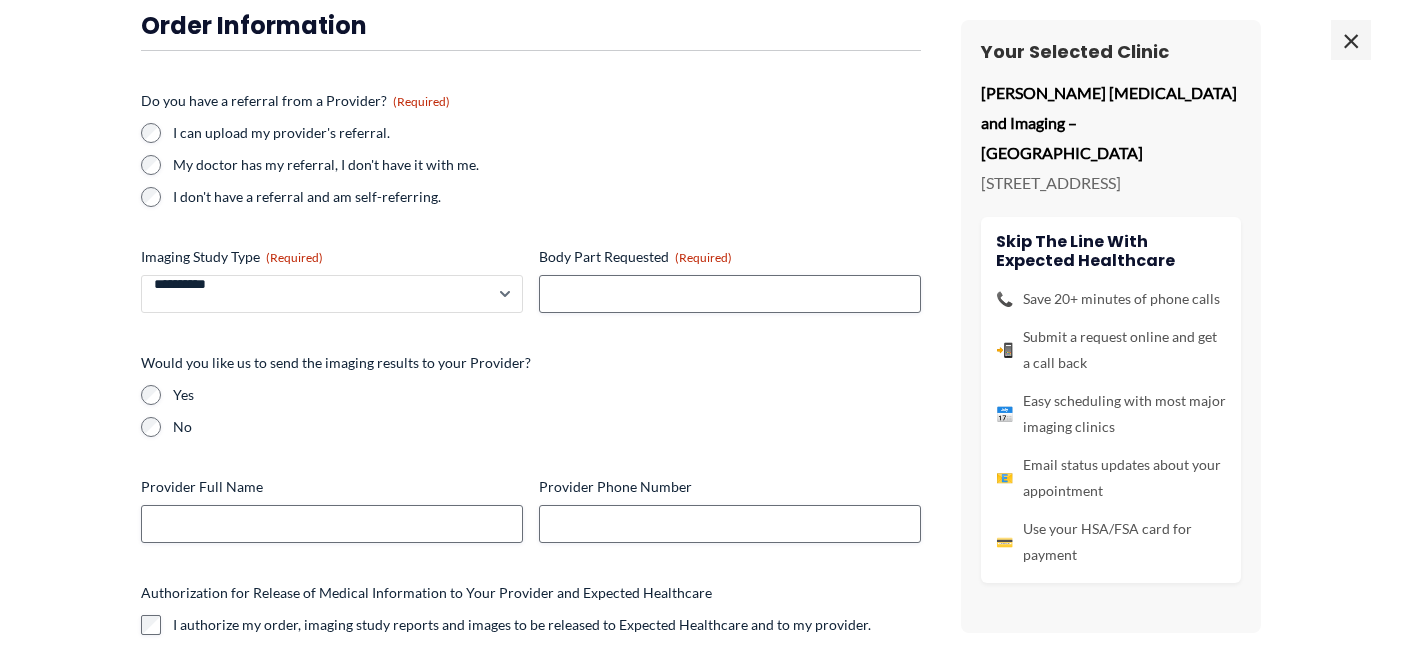 click on "**********" at bounding box center [0, 0] 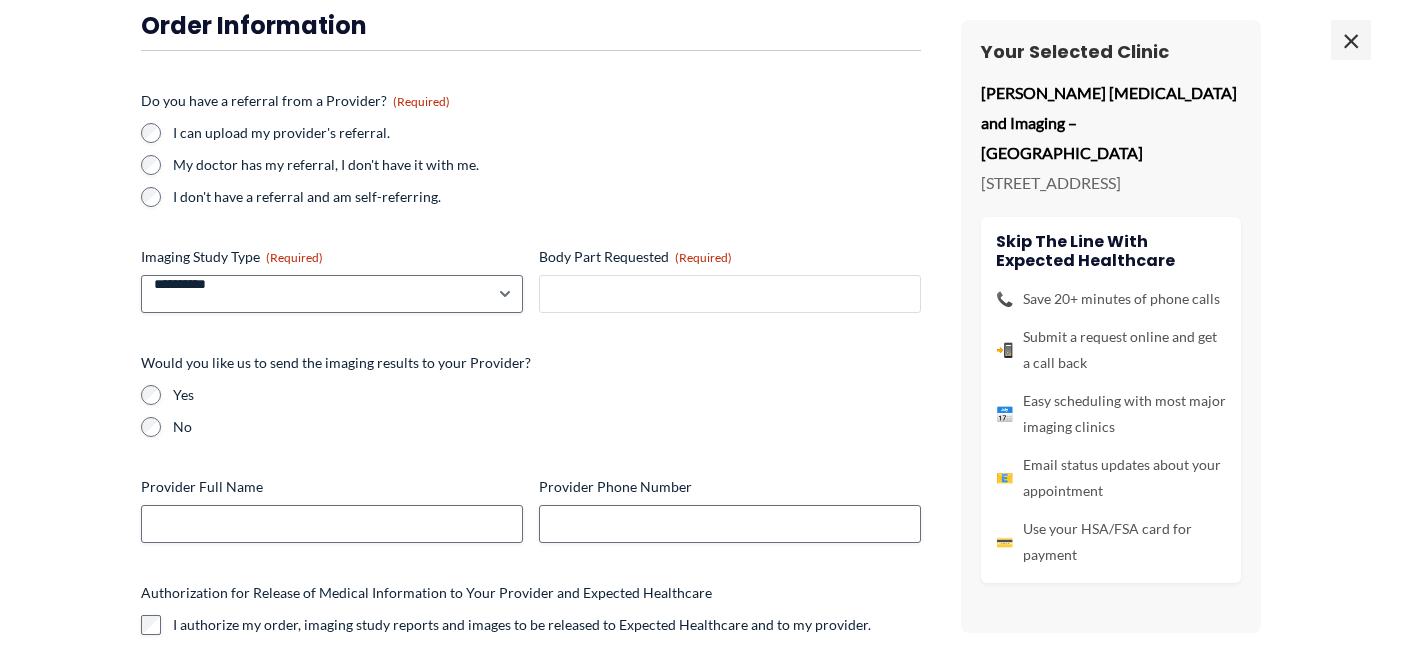 click on "Body Part Requested (Required)" at bounding box center [730, 294] 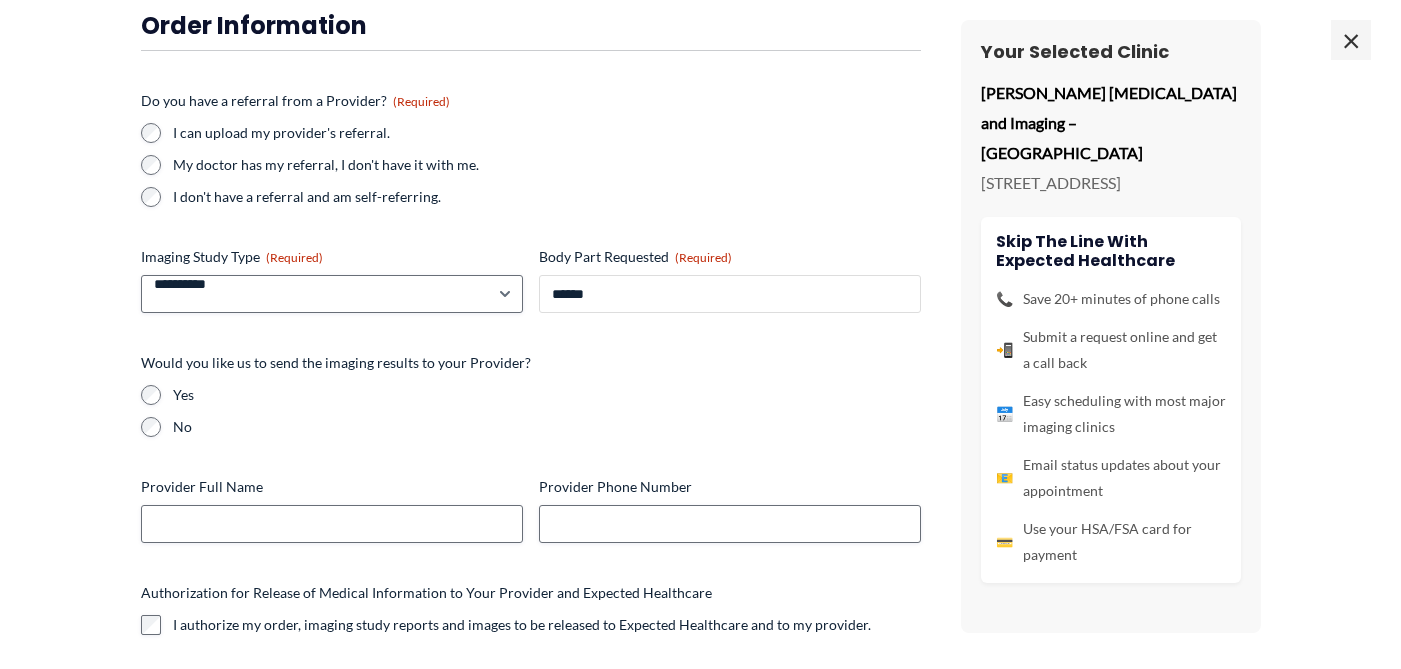 type on "******" 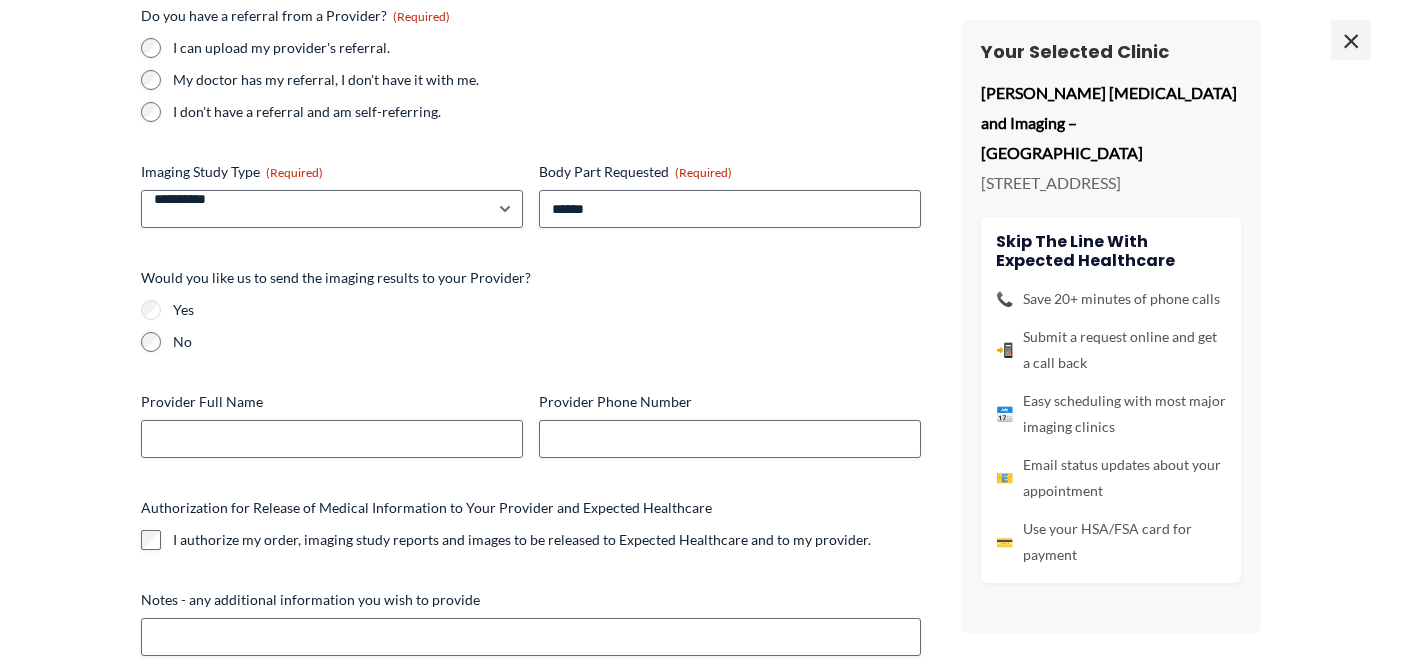 scroll, scrollTop: 271, scrollLeft: 0, axis: vertical 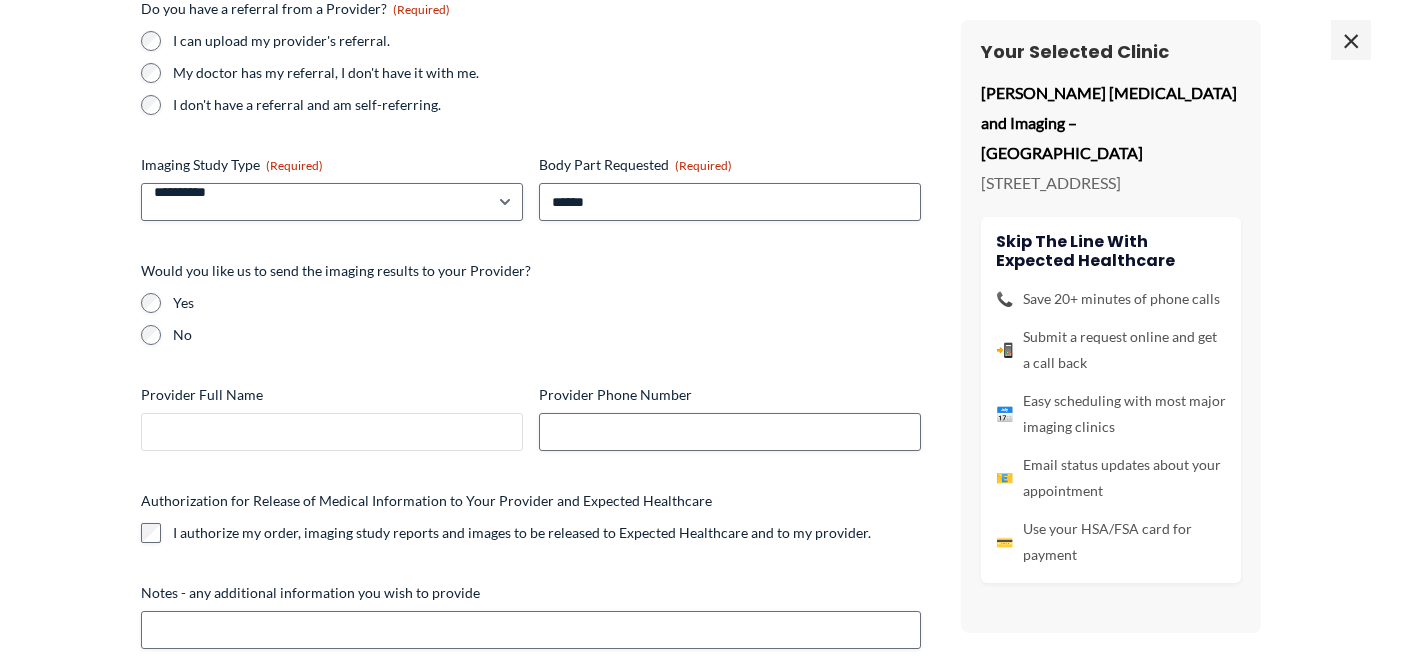 click on "Provider Full Name" at bounding box center (332, 432) 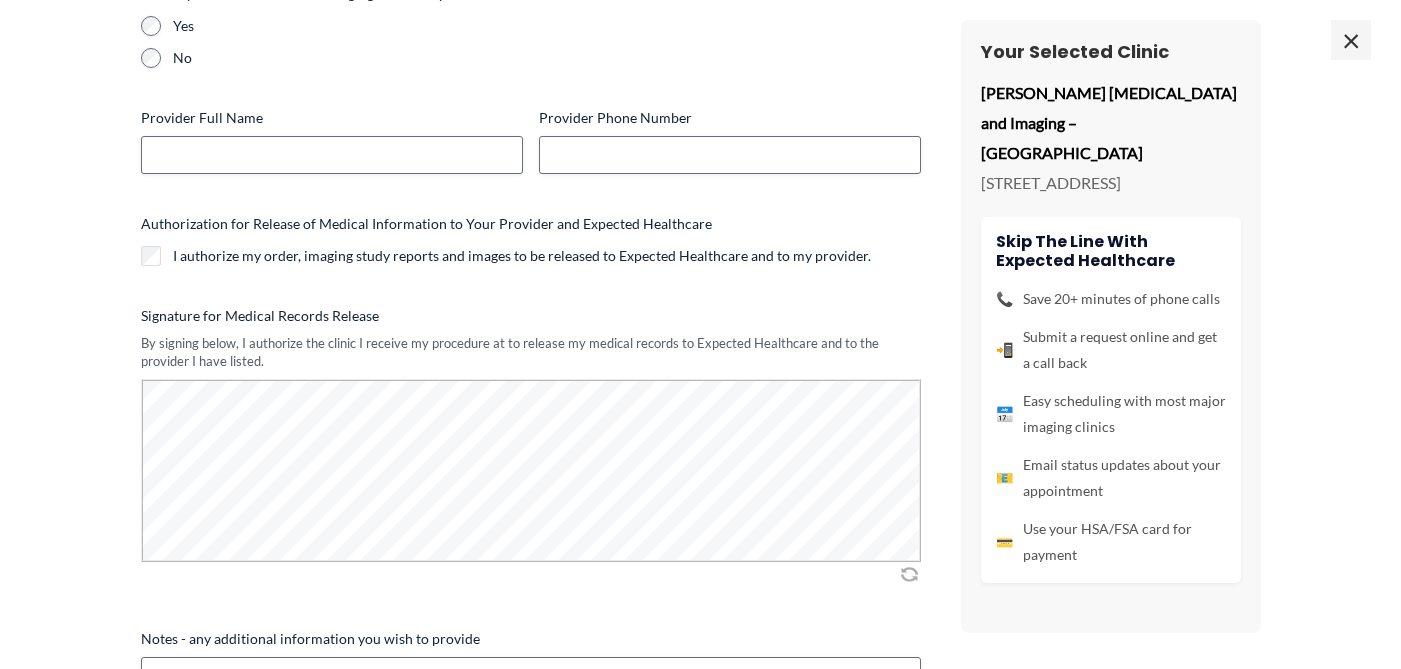 scroll, scrollTop: 461, scrollLeft: 0, axis: vertical 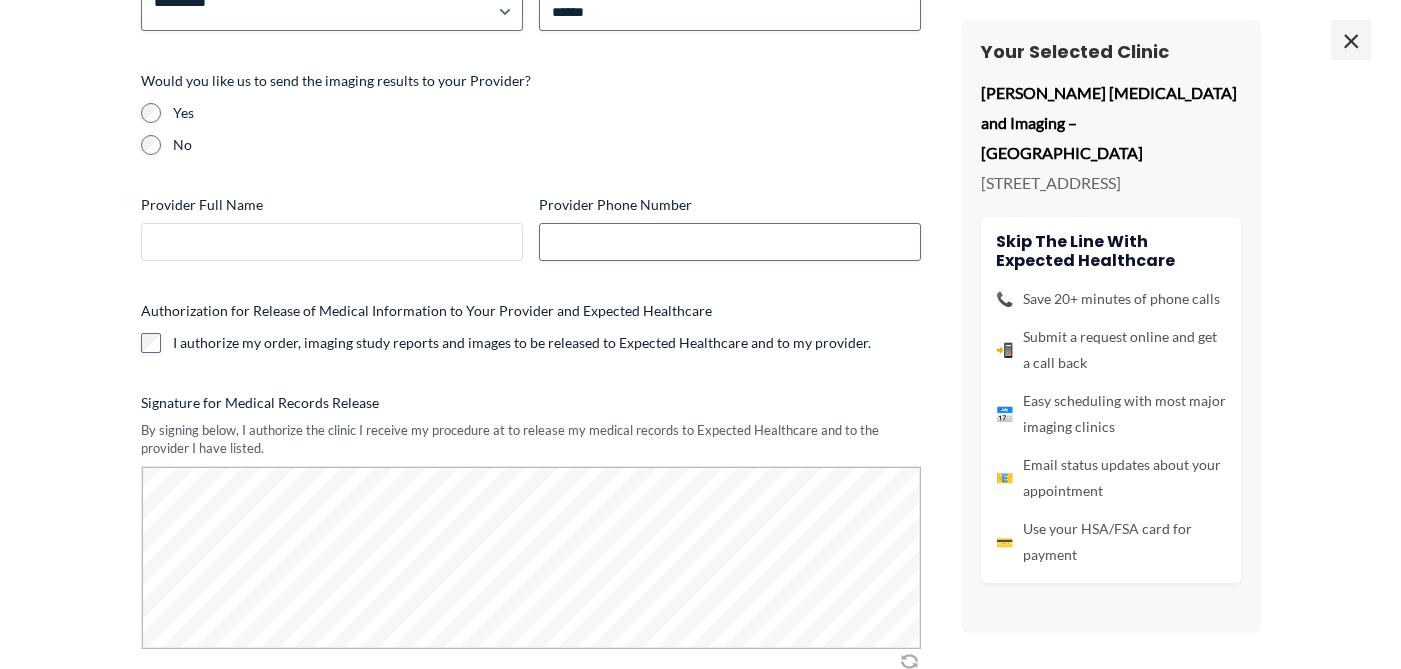 click on "Provider Full Name" at bounding box center [332, 242] 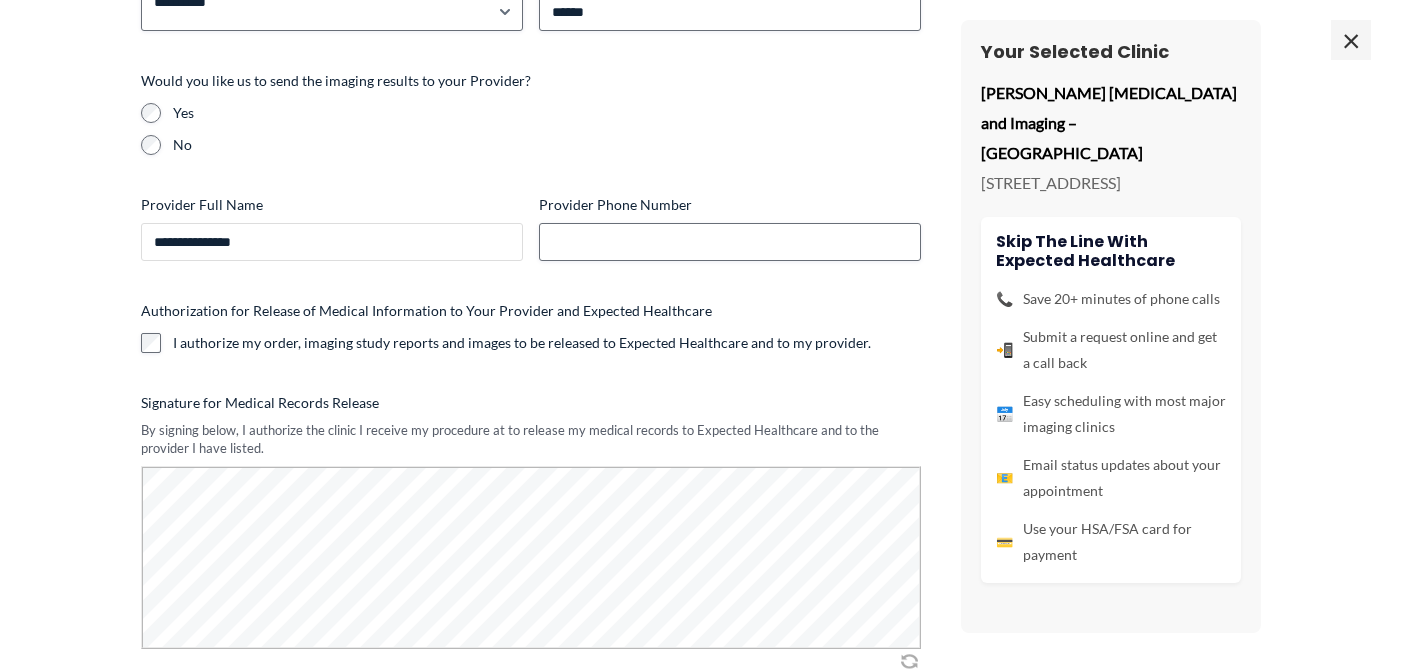 type on "**********" 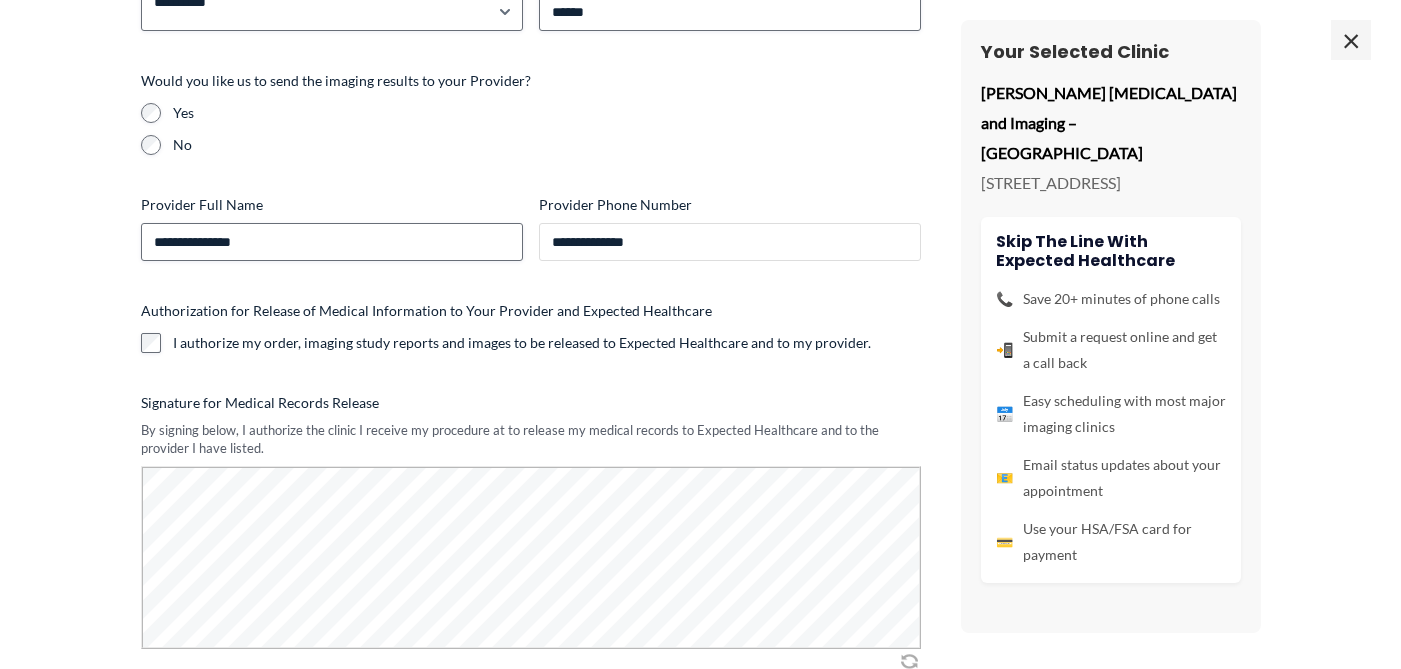 click on "**********" at bounding box center [730, 242] 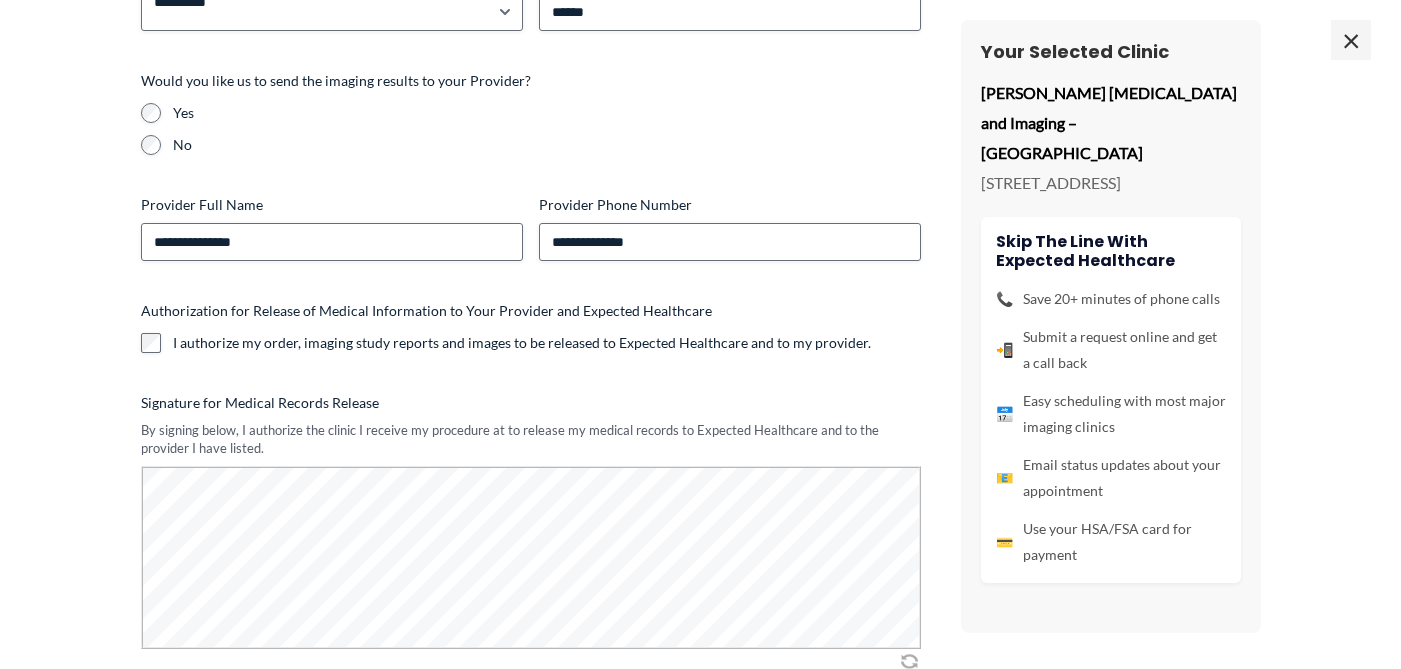 click on "**********" at bounding box center [531, 255] 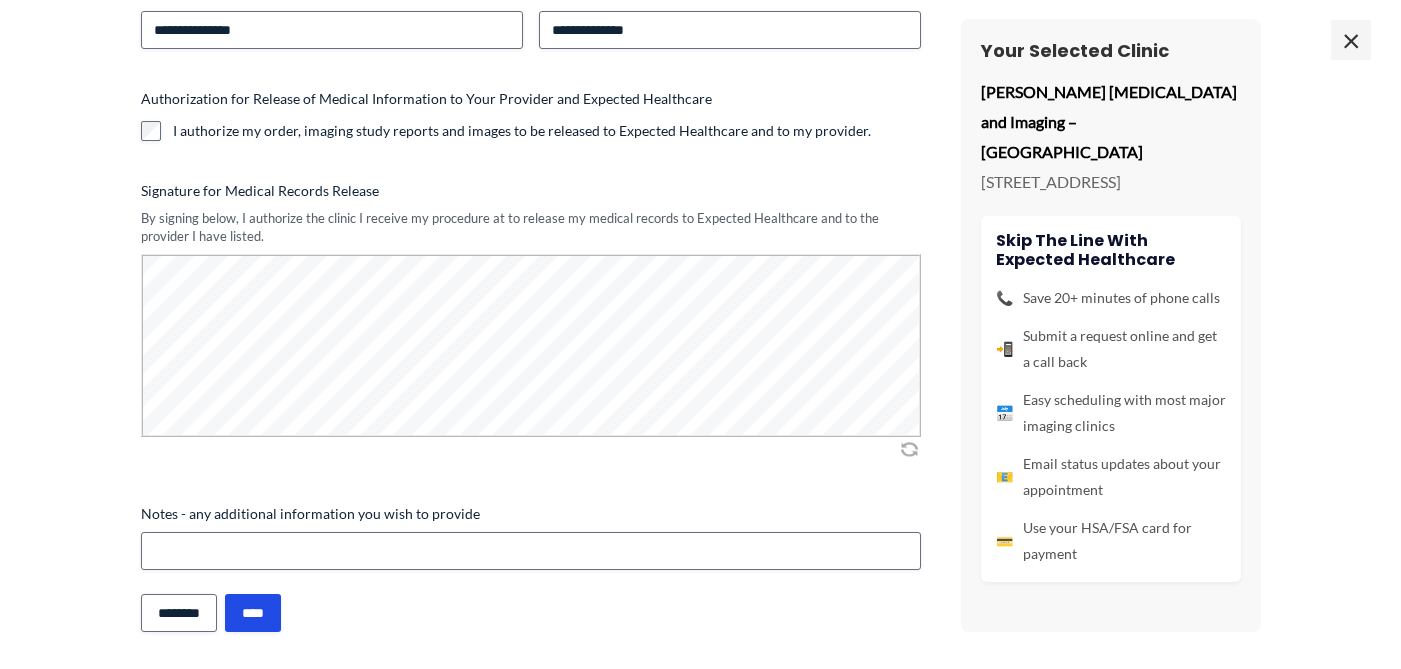 scroll, scrollTop: 677, scrollLeft: 0, axis: vertical 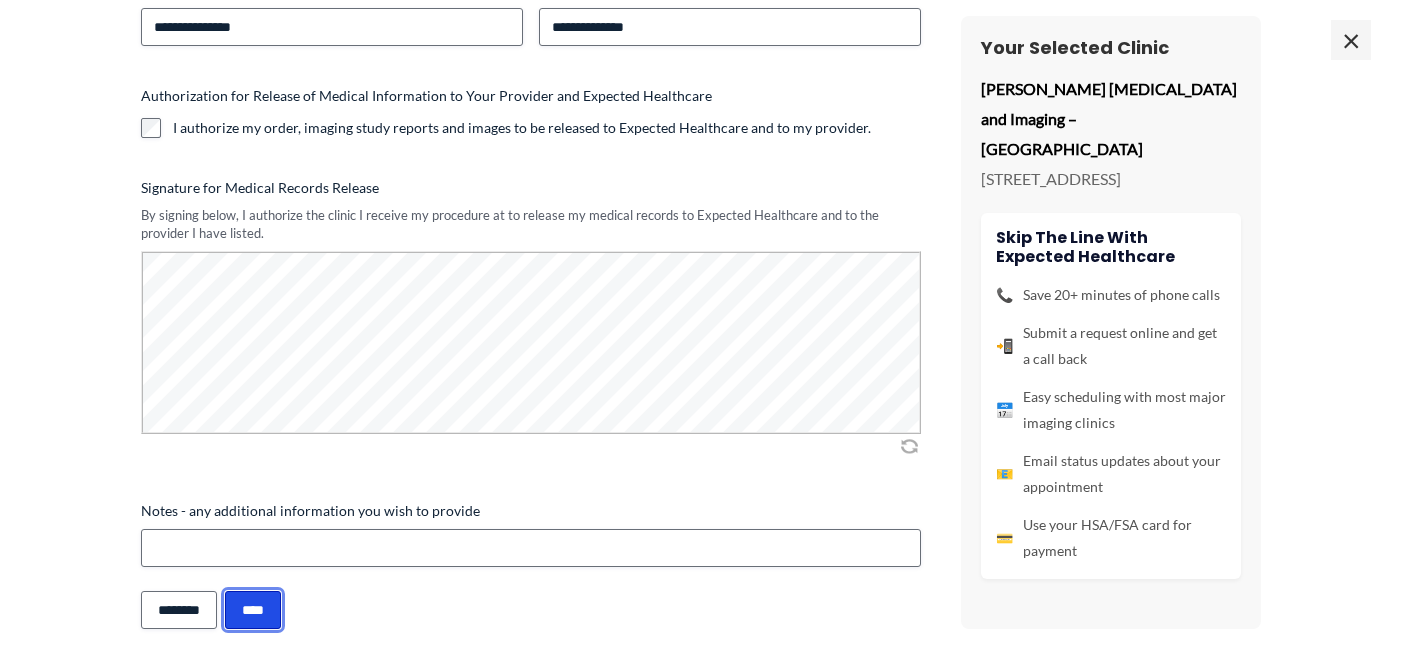 click on "****" at bounding box center (253, 610) 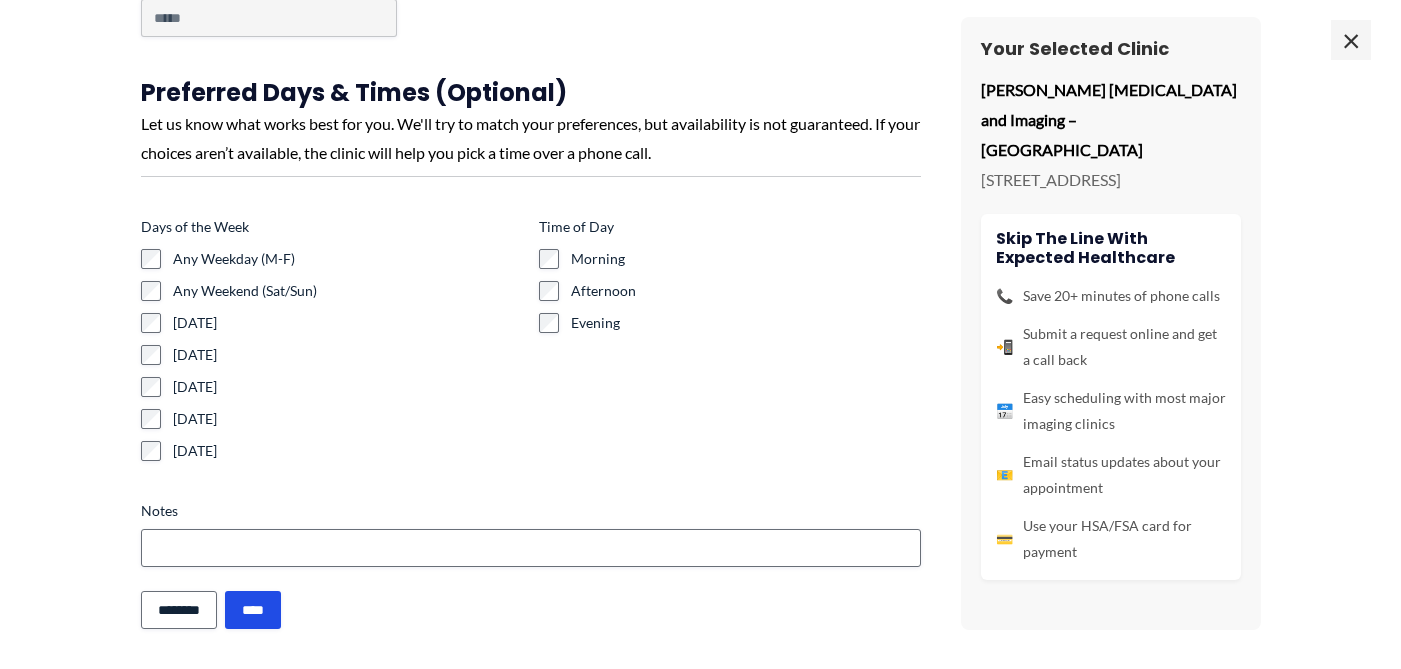 scroll, scrollTop: 313, scrollLeft: 0, axis: vertical 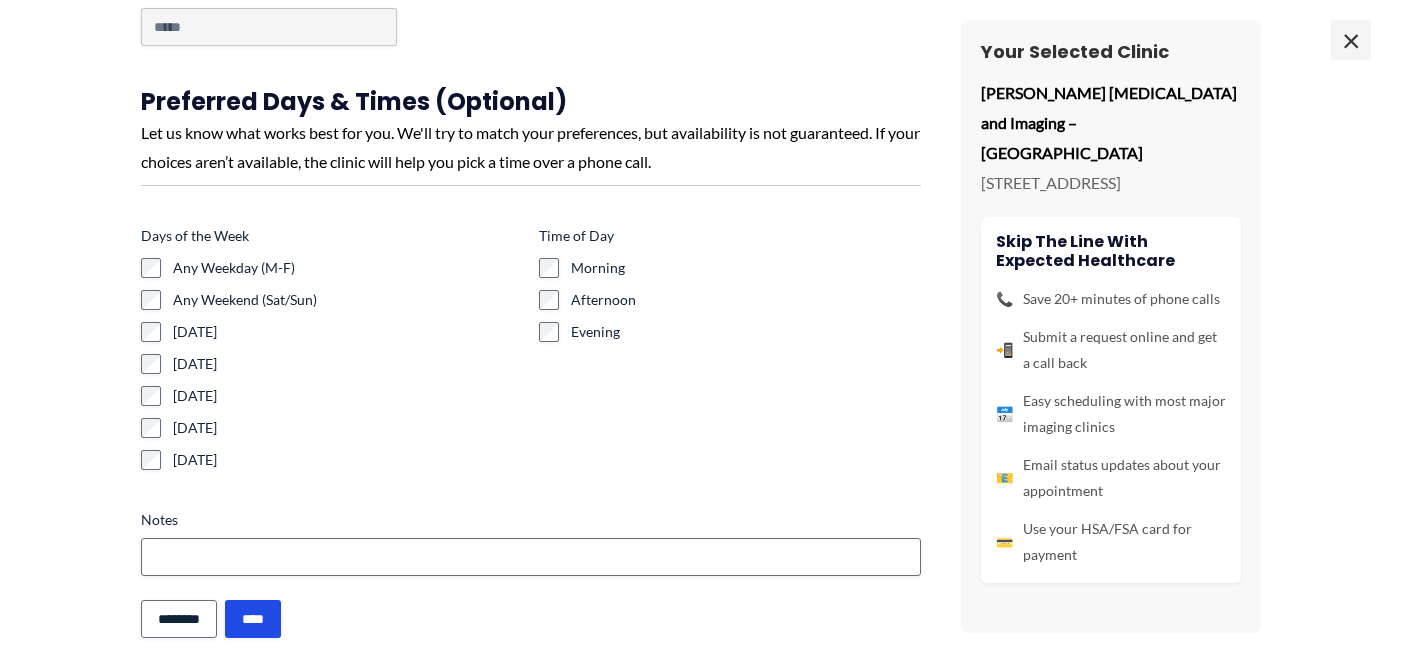 click on "Any Weekday (M-F)
Any Weekend (Sat/Sun)
[DATE]
[DATE]
[DATE]
[DATE]
[DATE]" at bounding box center (332, 364) 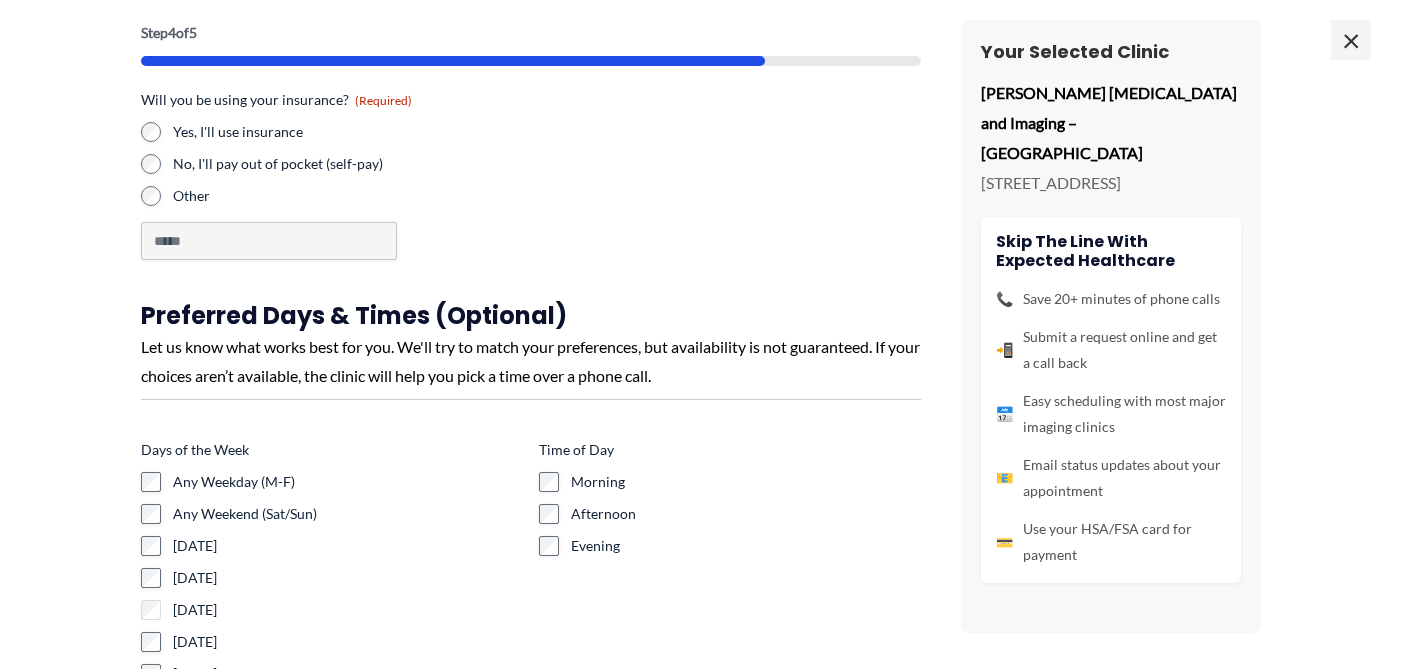 scroll, scrollTop: 0, scrollLeft: 0, axis: both 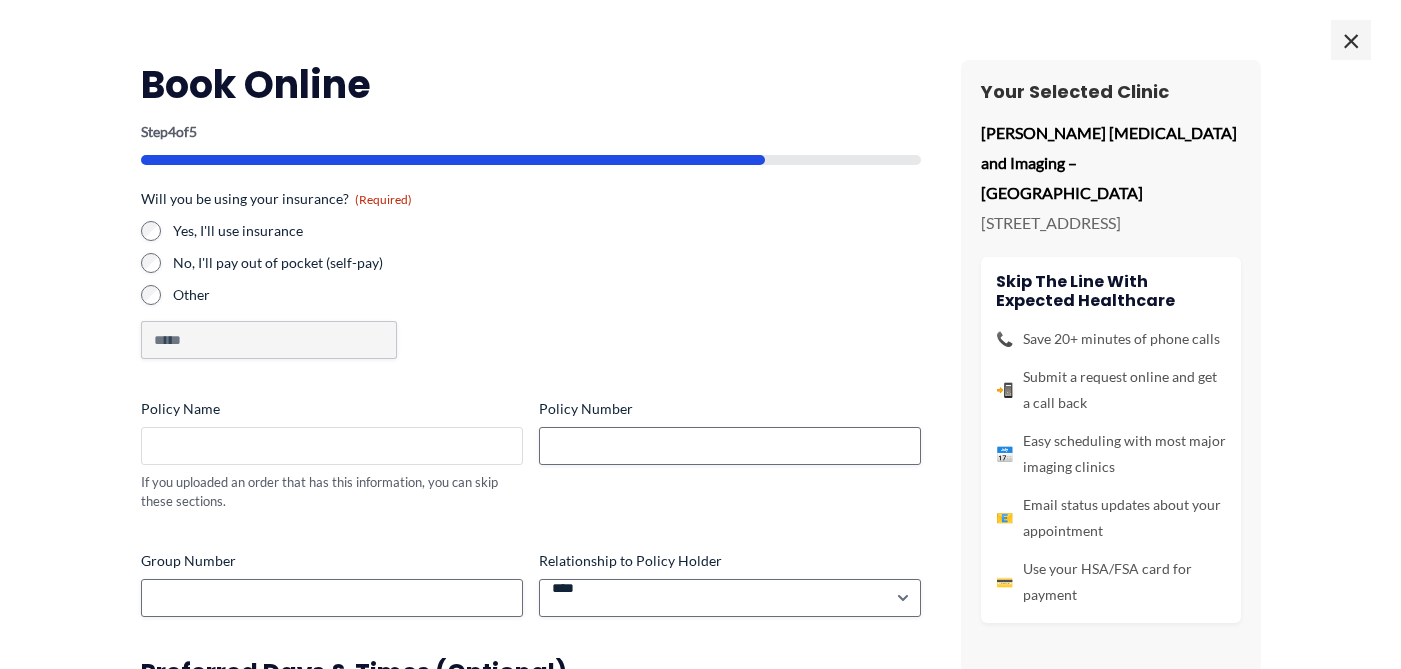 click on "Policy Name" at bounding box center [332, 446] 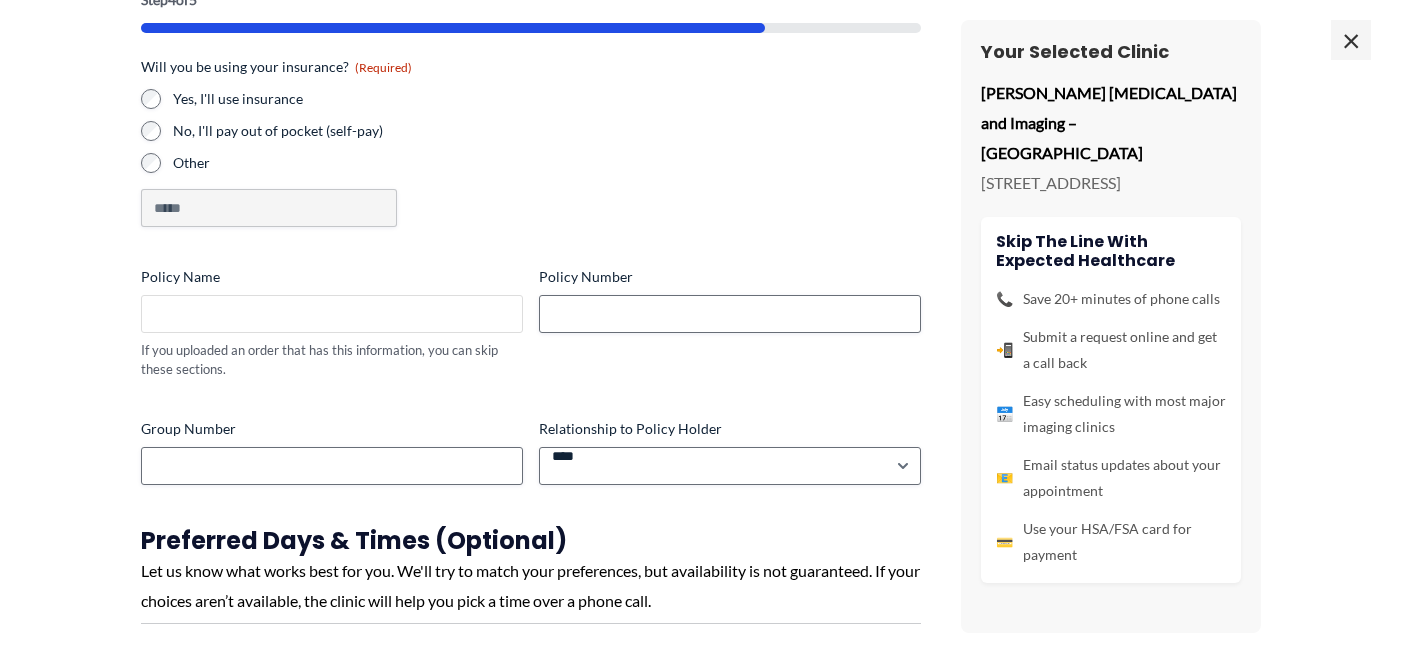 scroll, scrollTop: 150, scrollLeft: 0, axis: vertical 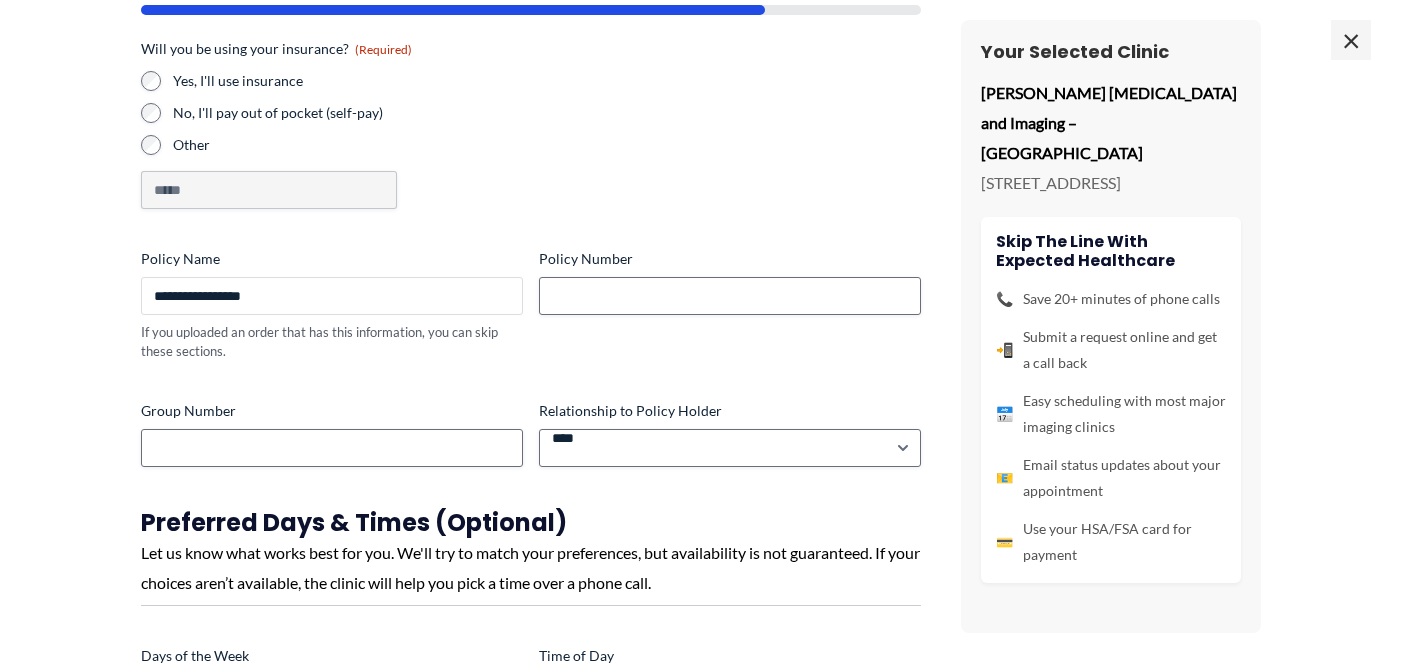 type on "**********" 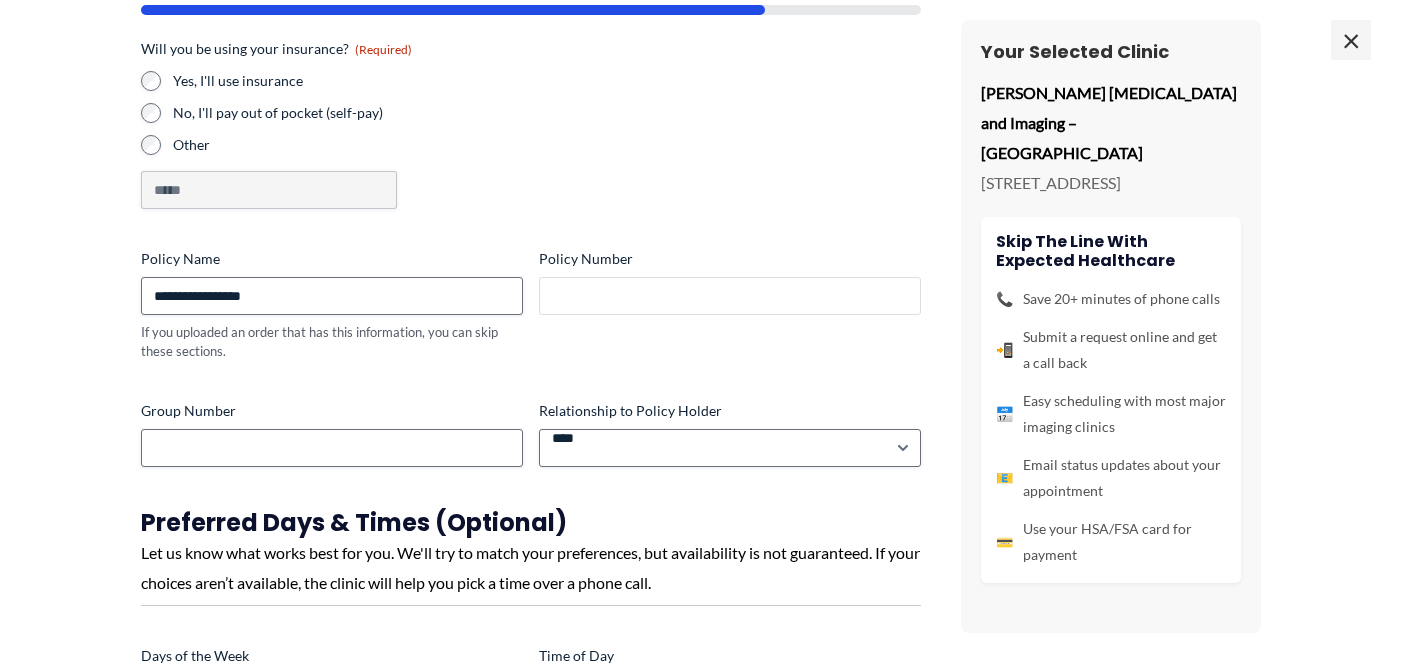 click on "Policy Number" at bounding box center [730, 296] 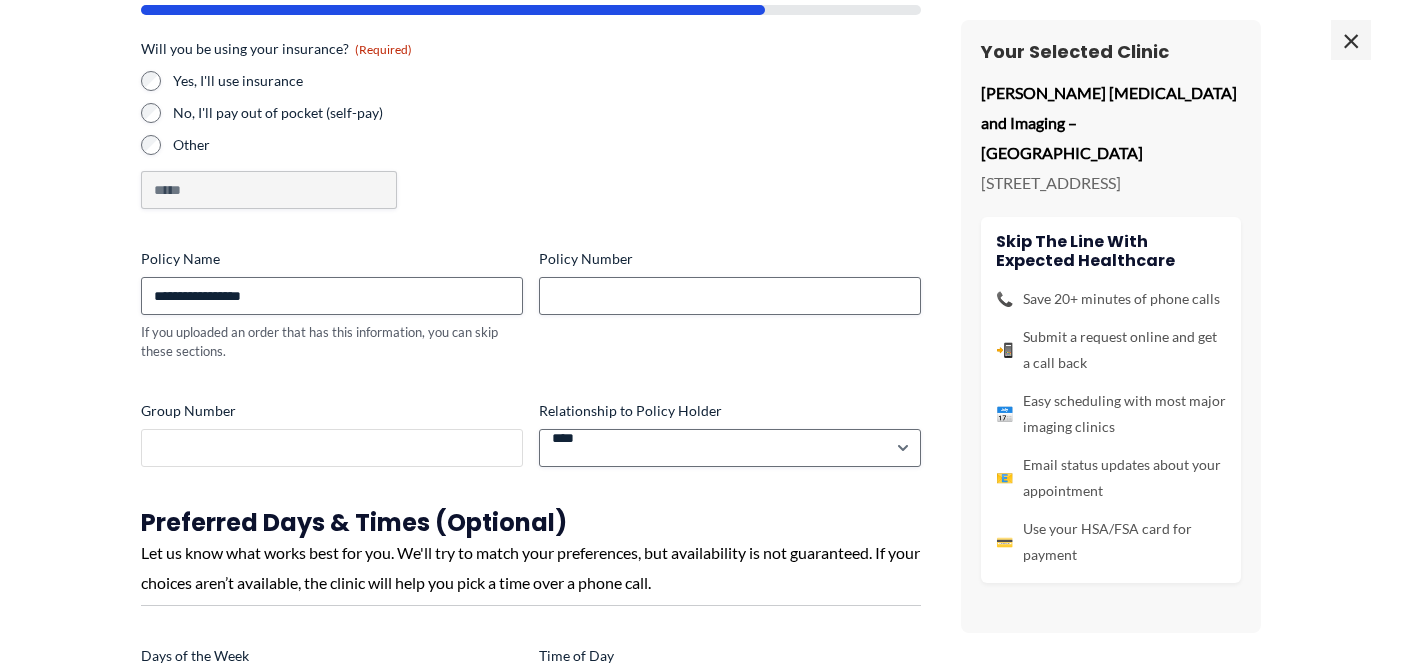 click on "Group Number" at bounding box center [332, 448] 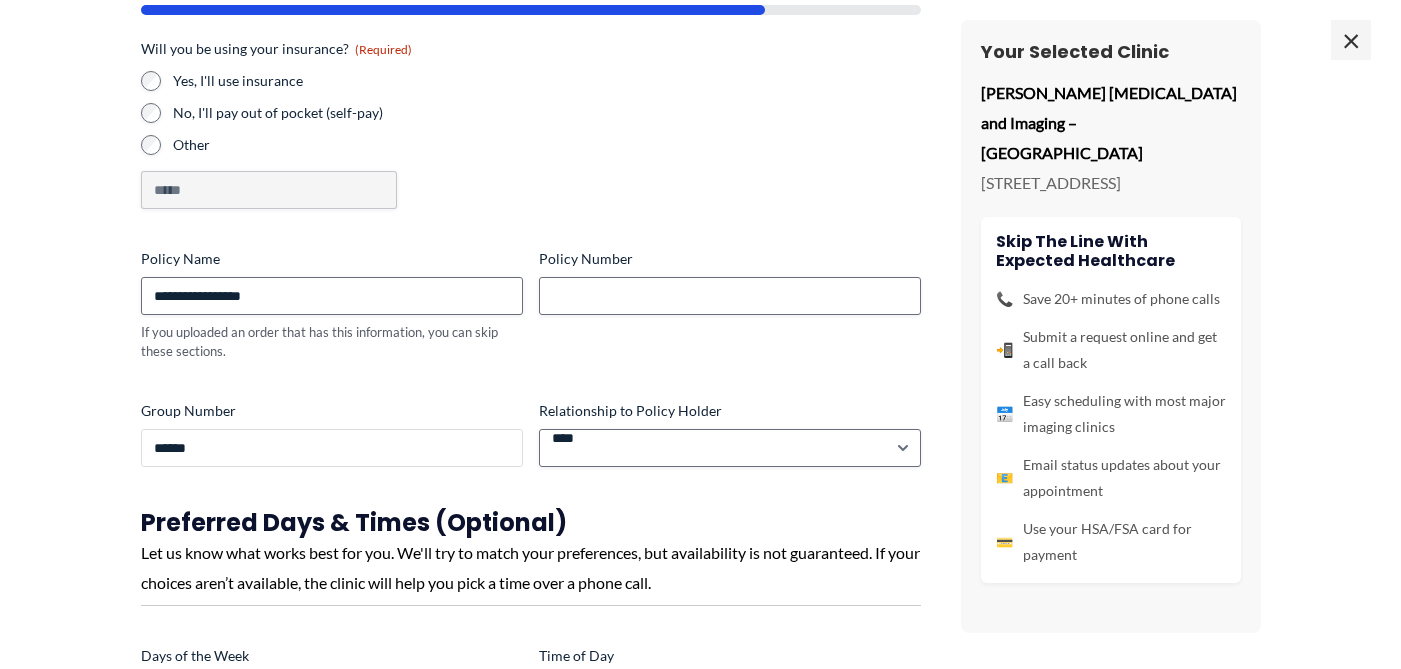 type on "******" 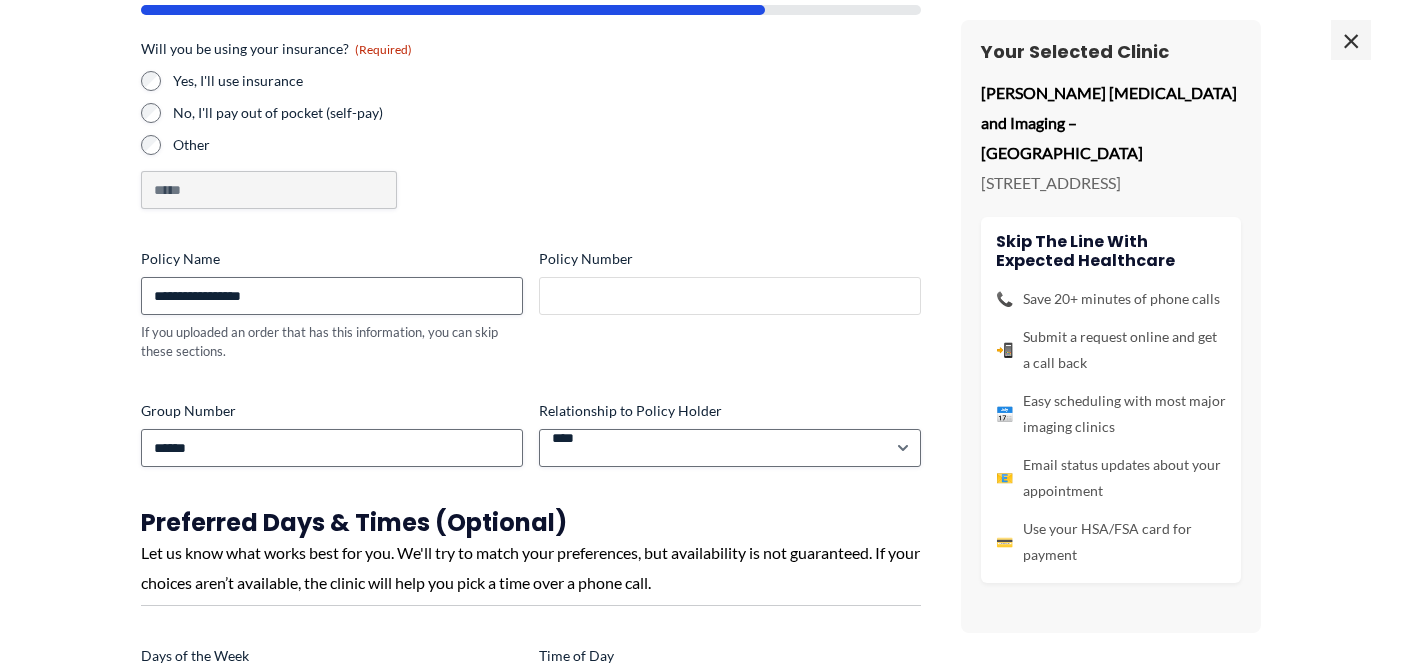 click on "Policy Number" at bounding box center (730, 296) 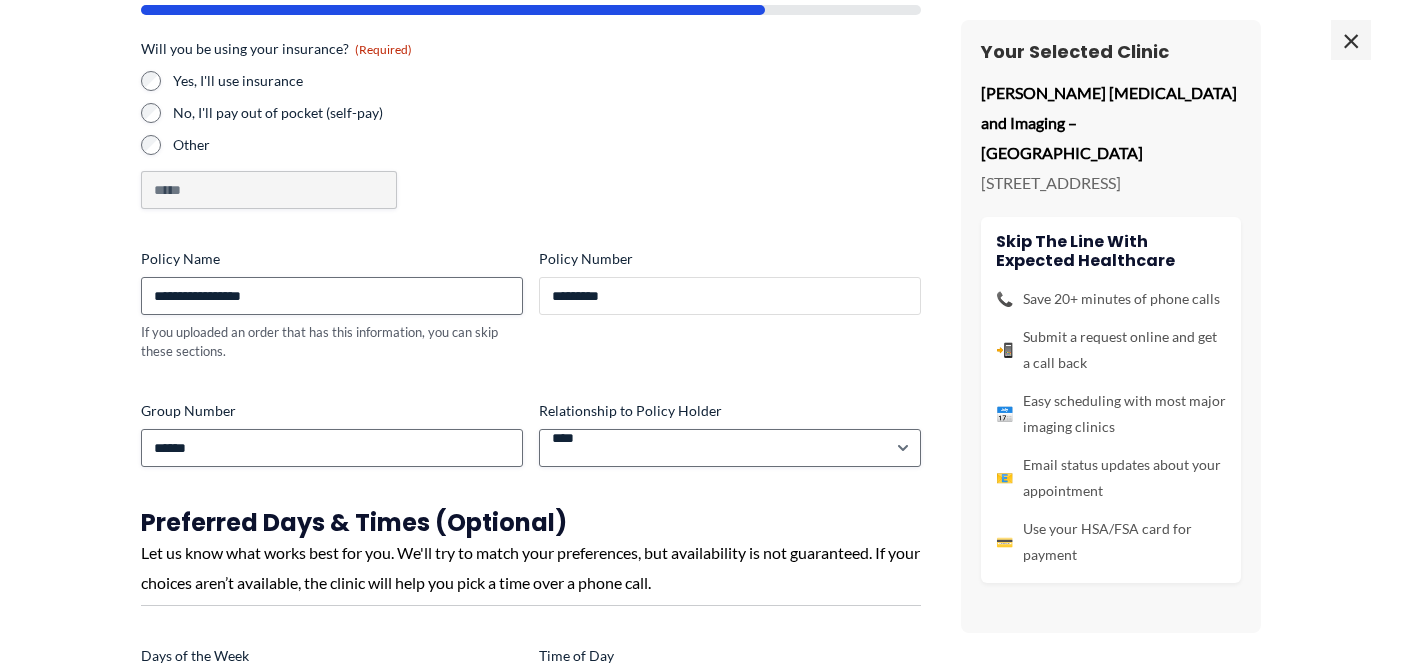 type on "*********" 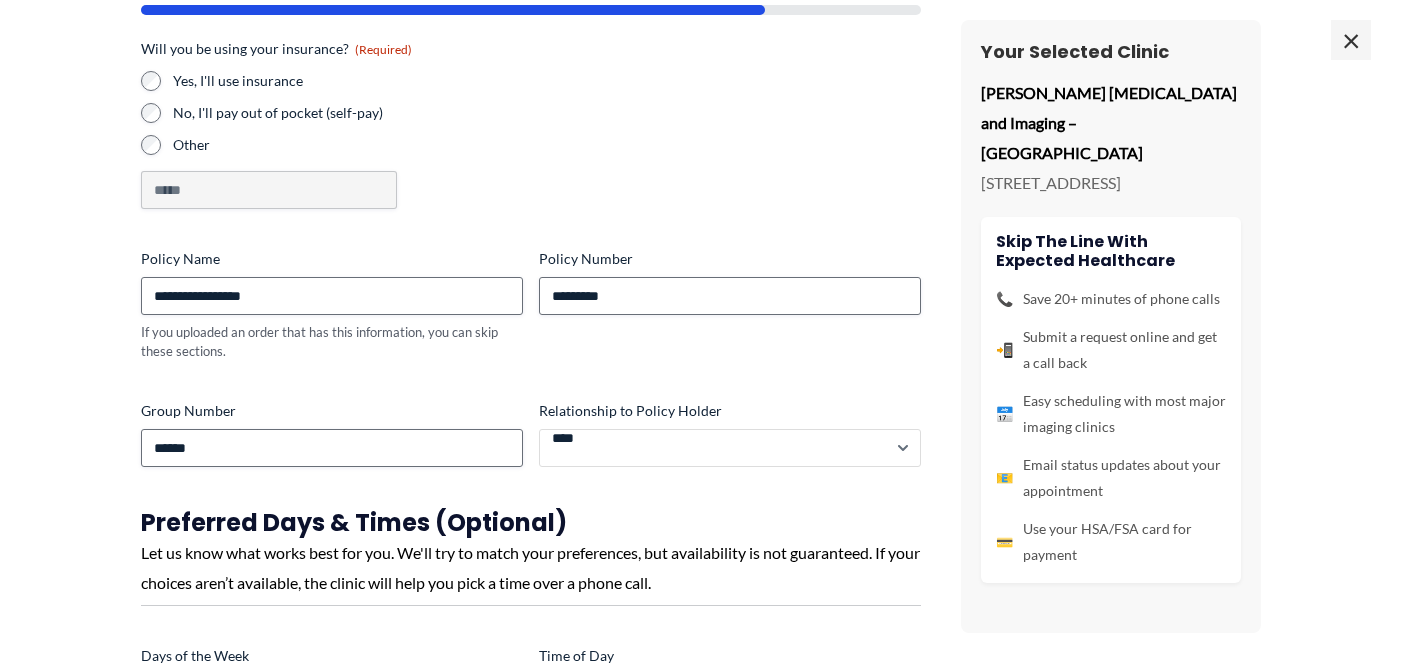 select on "*********" 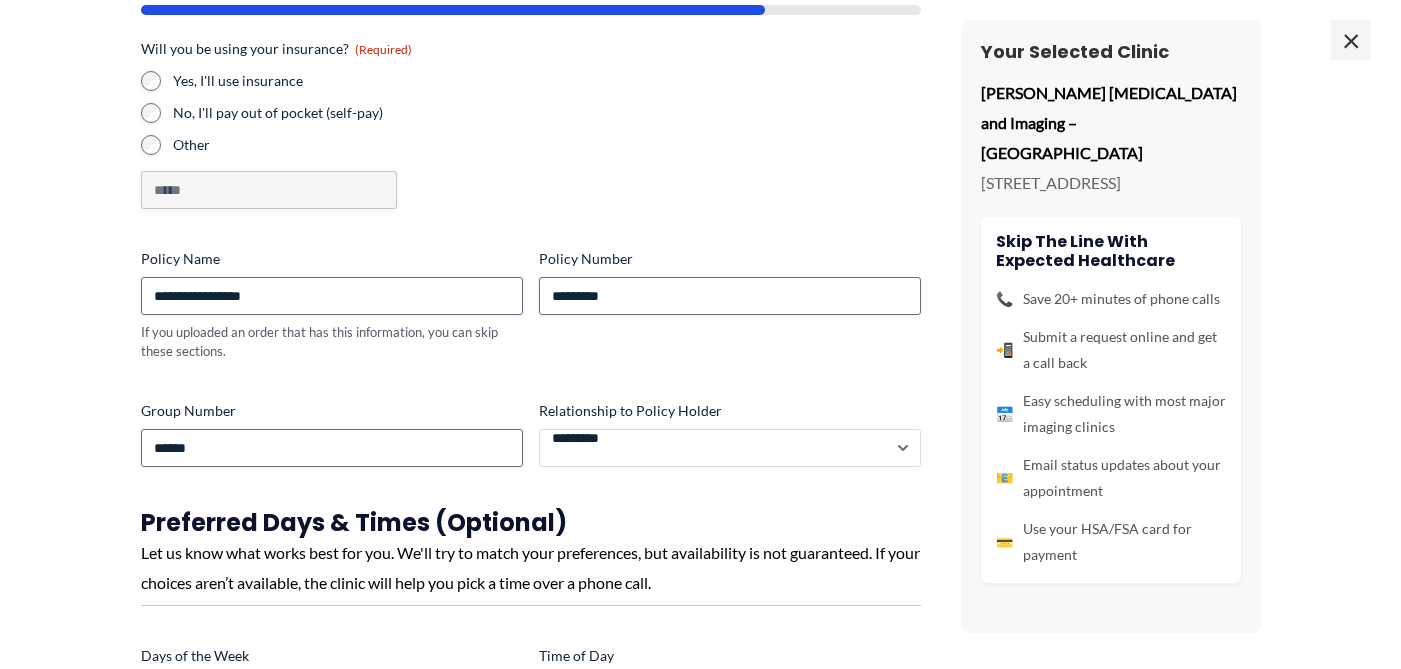 click on "*********" at bounding box center [0, 0] 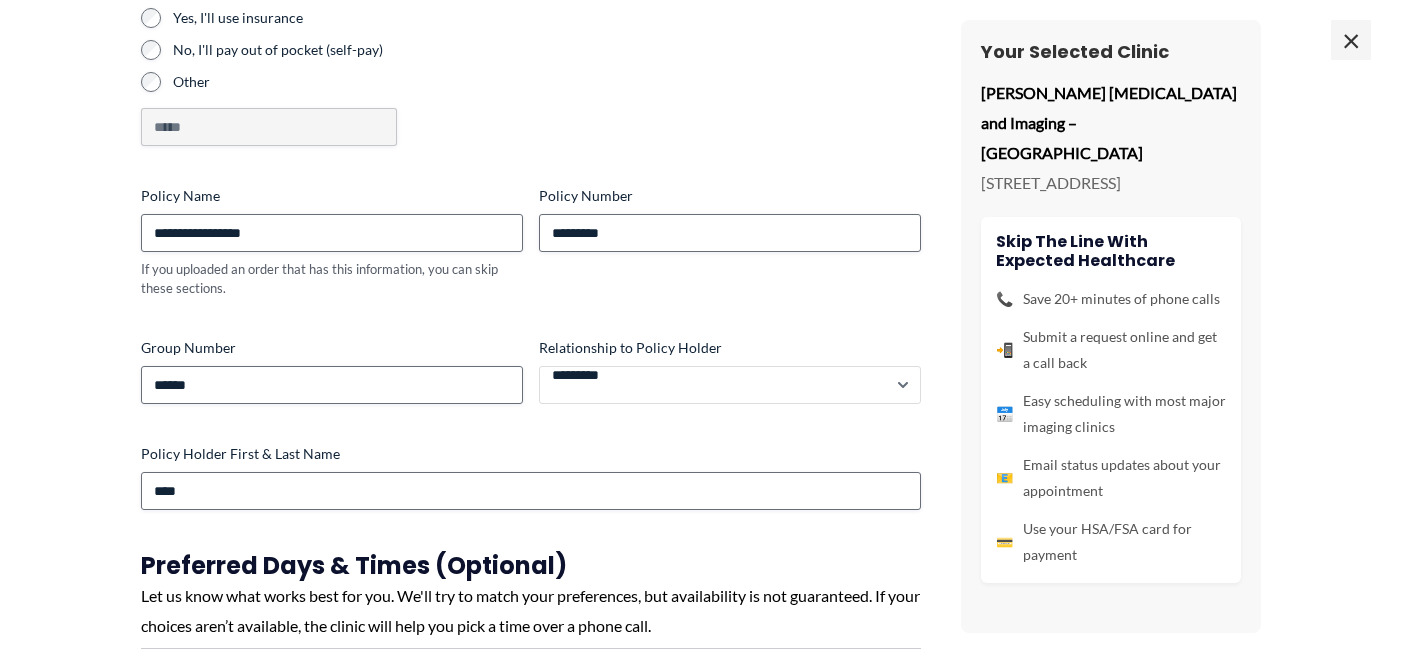 scroll, scrollTop: 219, scrollLeft: 0, axis: vertical 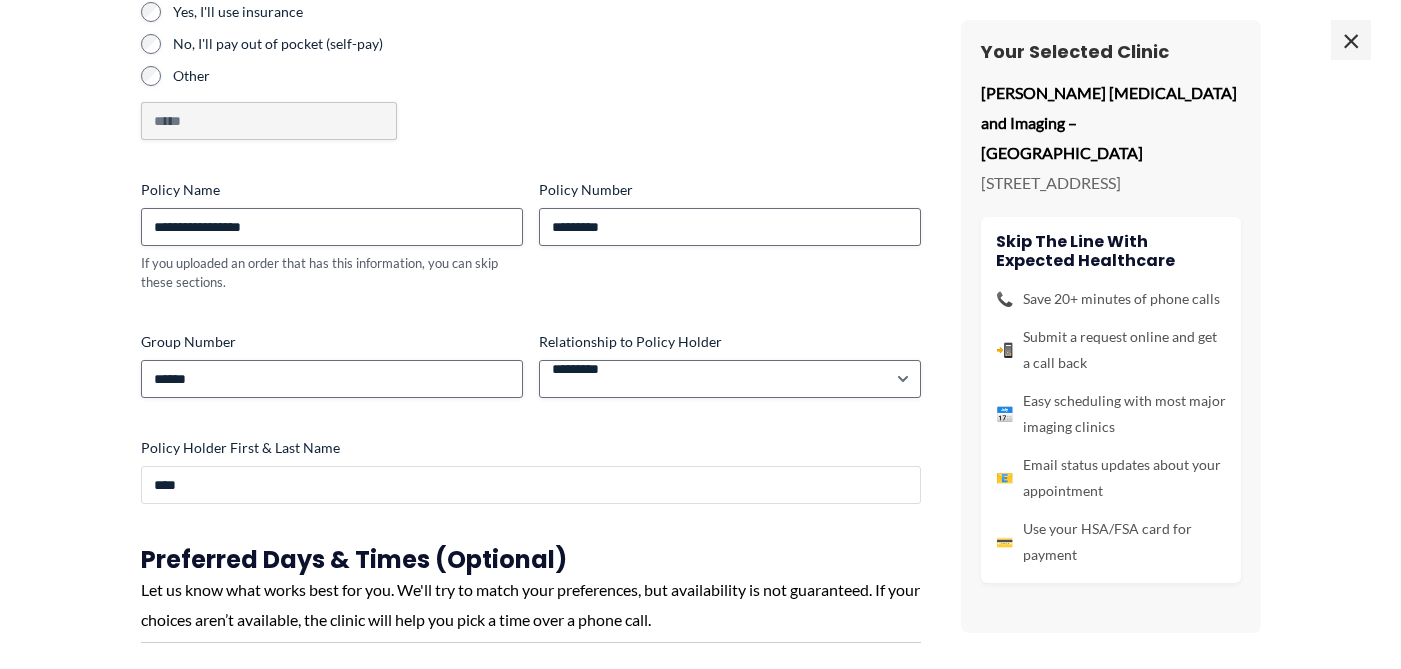 click on "Policy Holder First & Last Name" at bounding box center (531, 485) 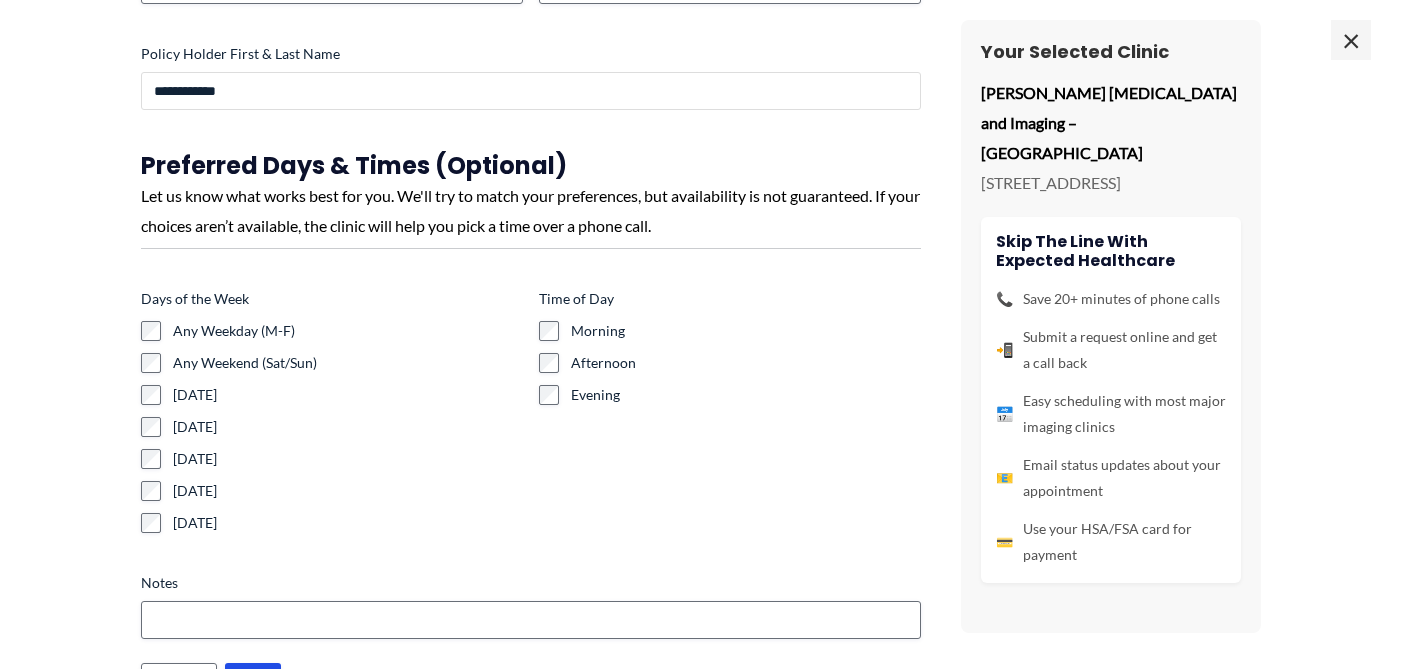 scroll, scrollTop: 686, scrollLeft: 0, axis: vertical 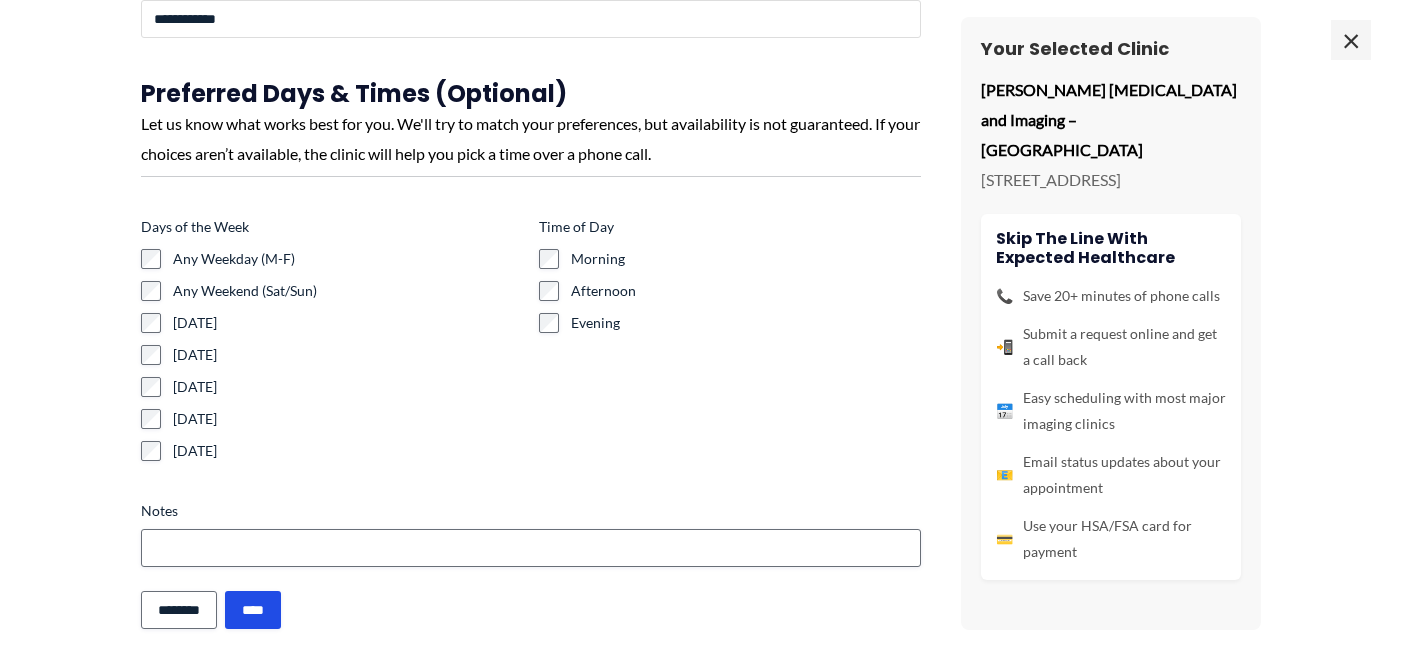 type on "**********" 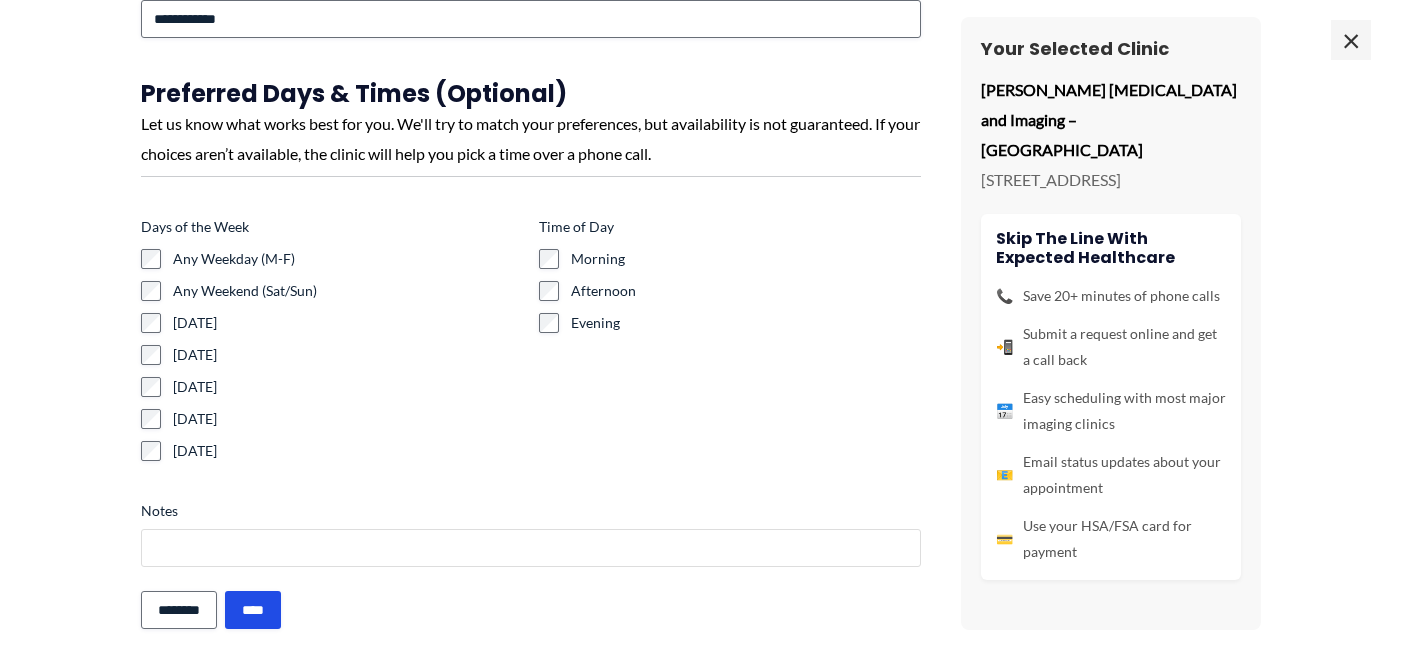 click on "Notes" at bounding box center (531, 548) 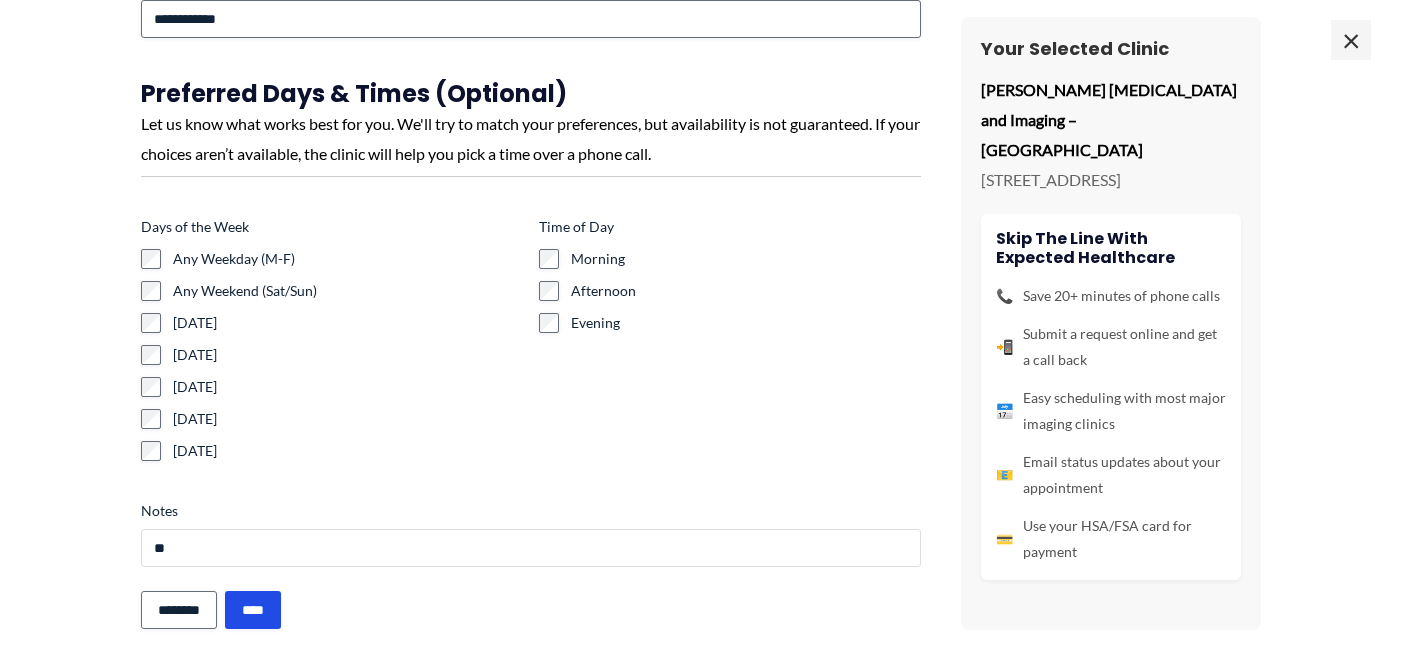 type on "*" 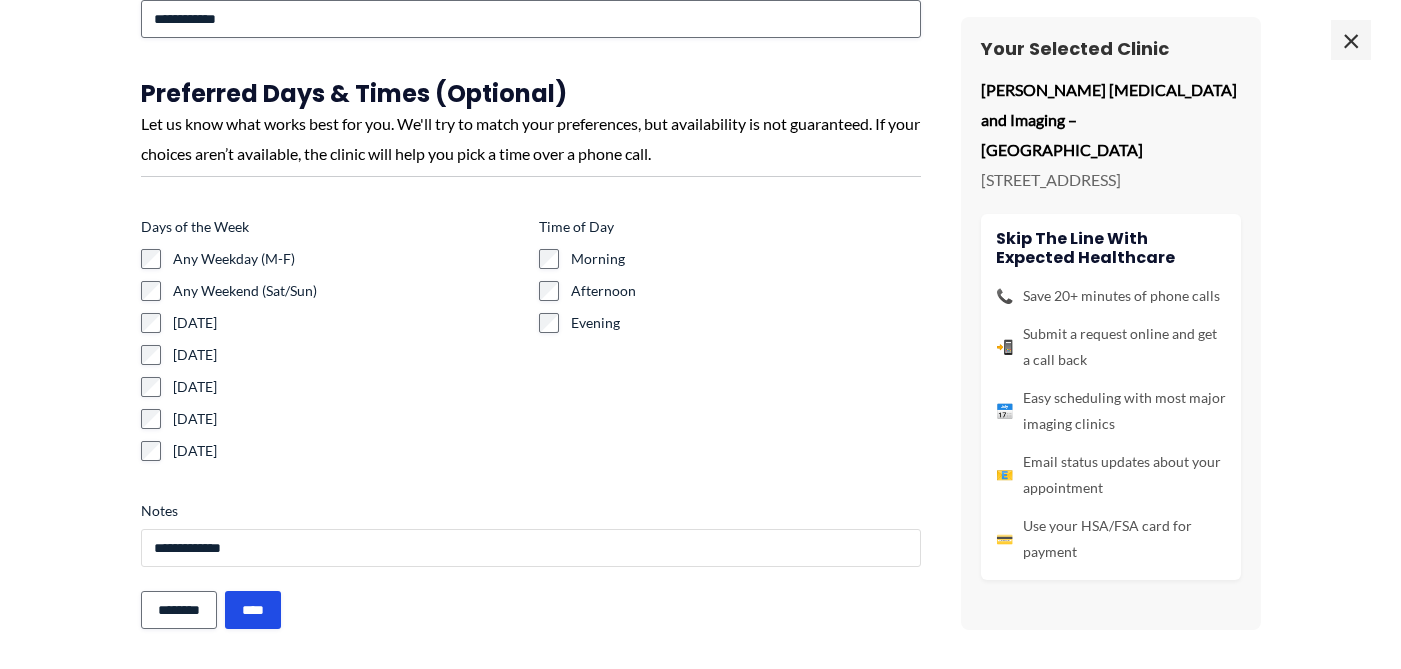 click on "**********" at bounding box center [531, 548] 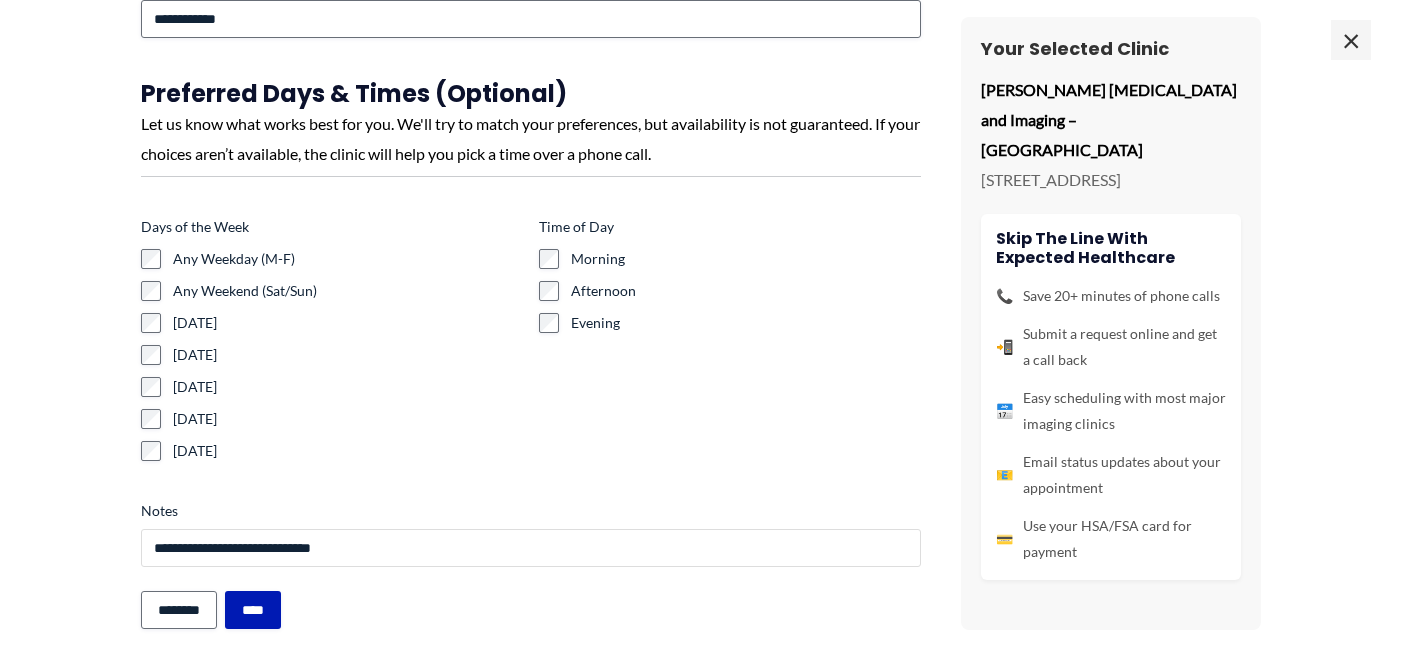 type on "**********" 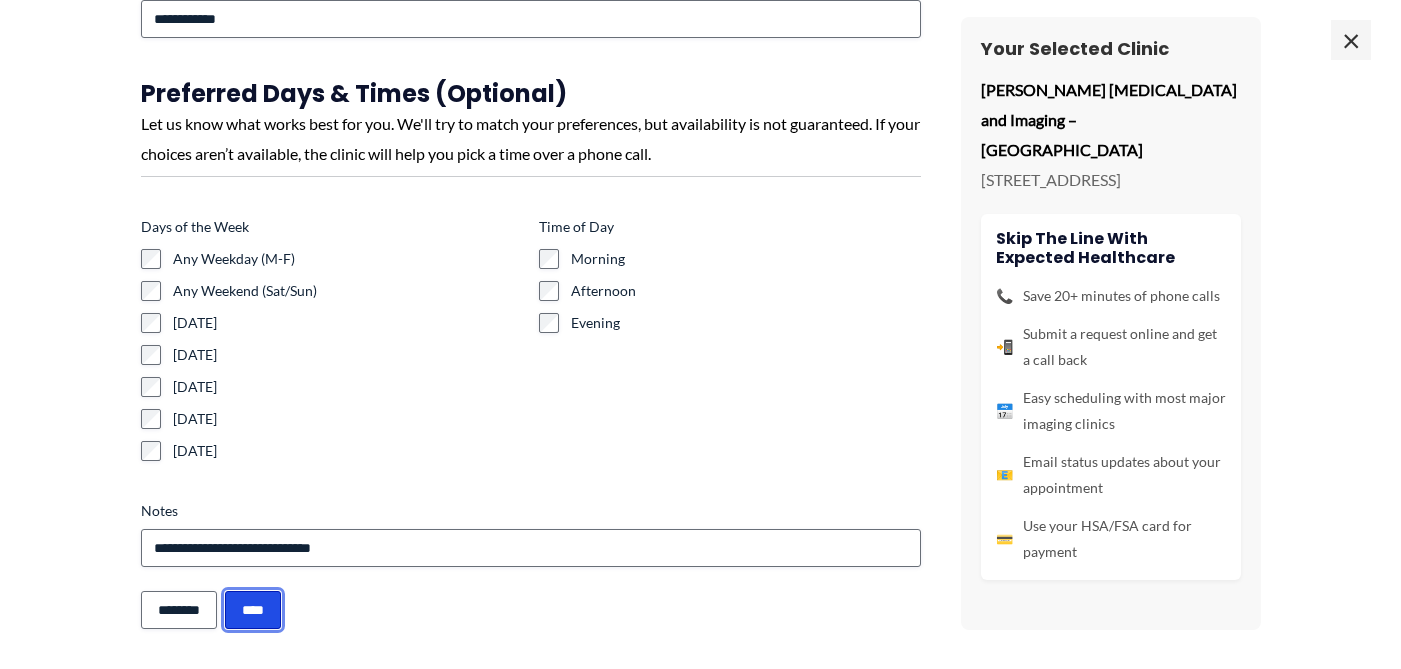 click on "****" at bounding box center [253, 610] 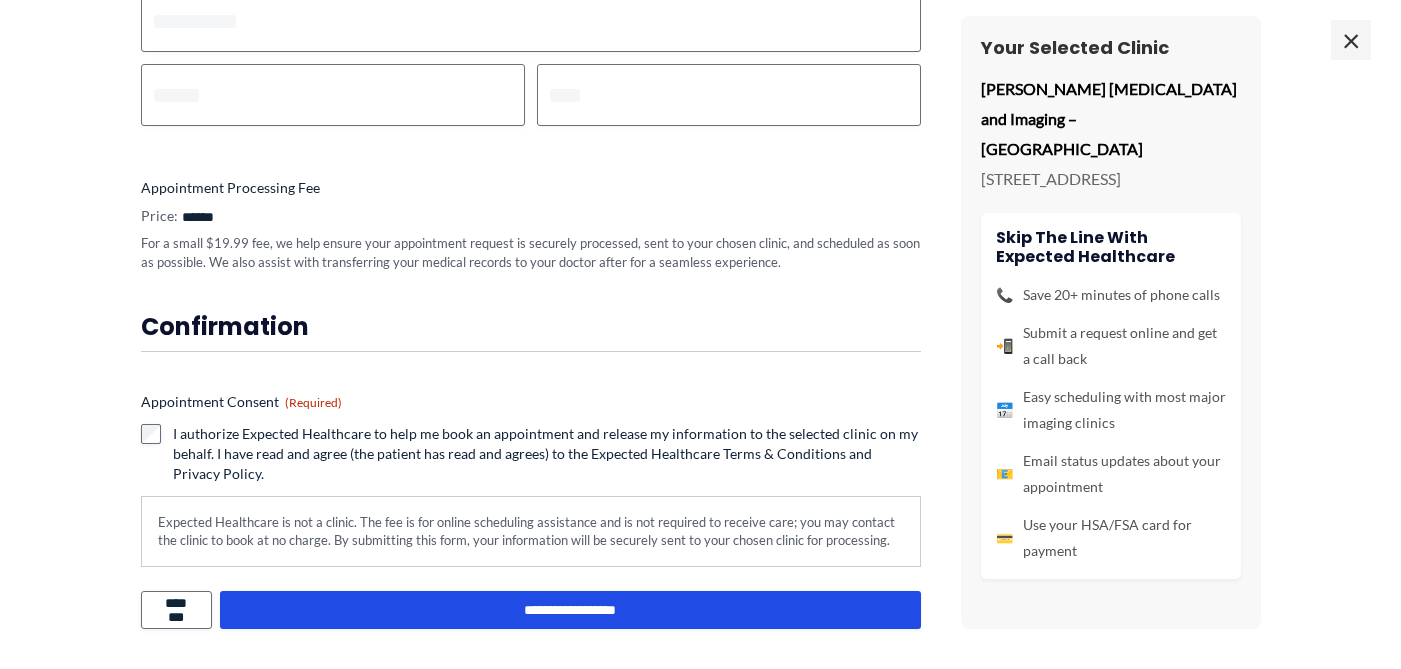 scroll, scrollTop: 0, scrollLeft: 0, axis: both 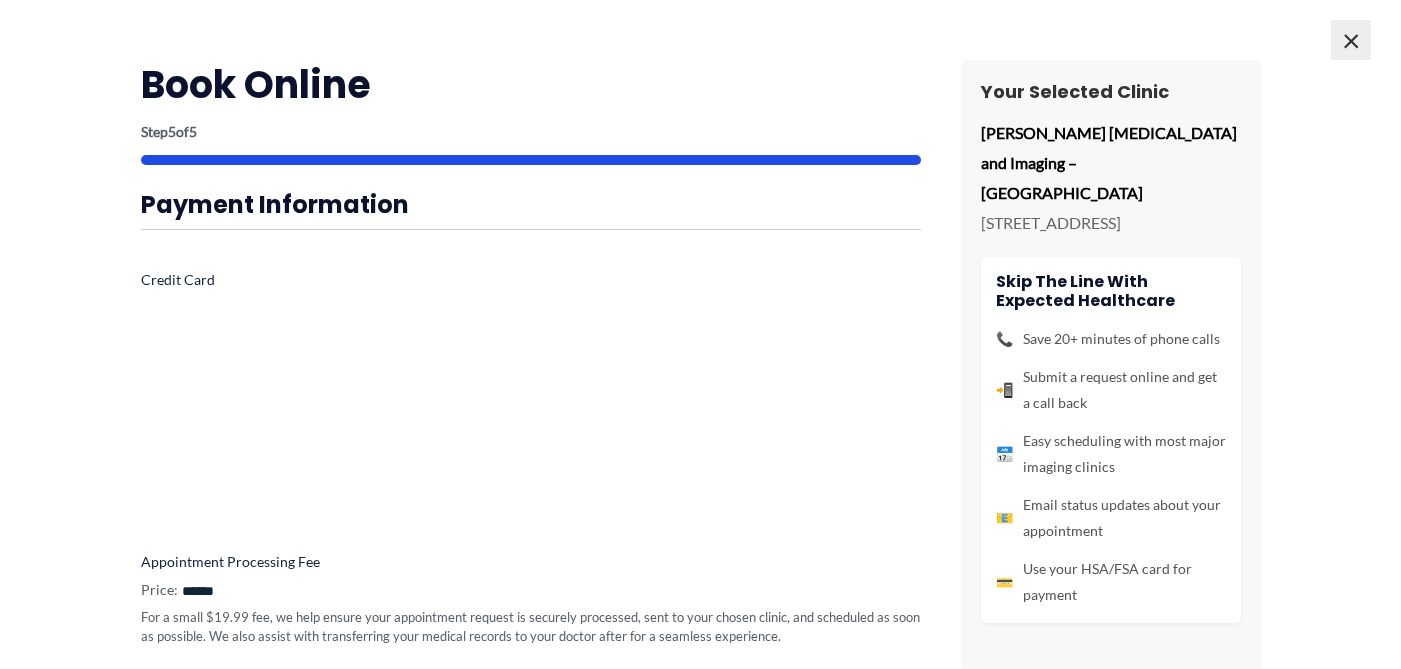 click on "×" at bounding box center (1351, 40) 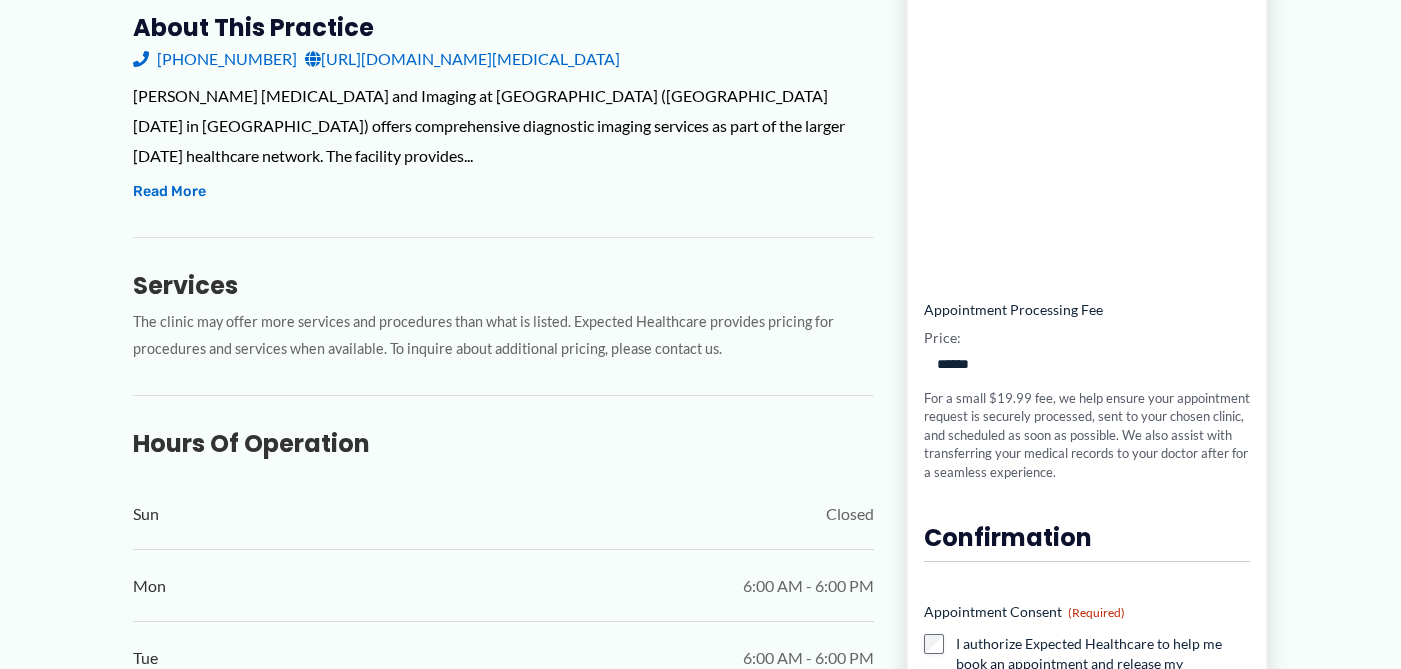 scroll, scrollTop: 790, scrollLeft: 0, axis: vertical 